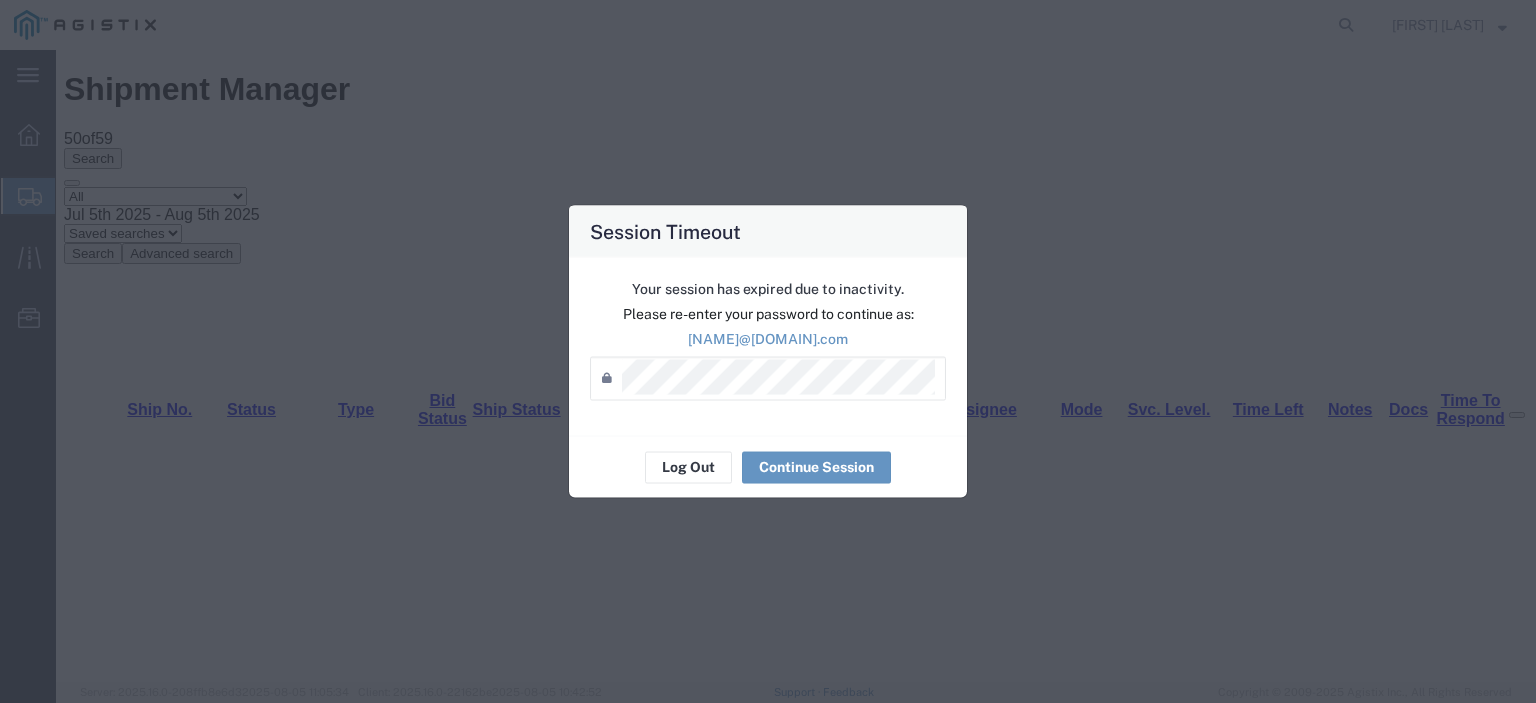 scroll, scrollTop: 0, scrollLeft: 0, axis: both 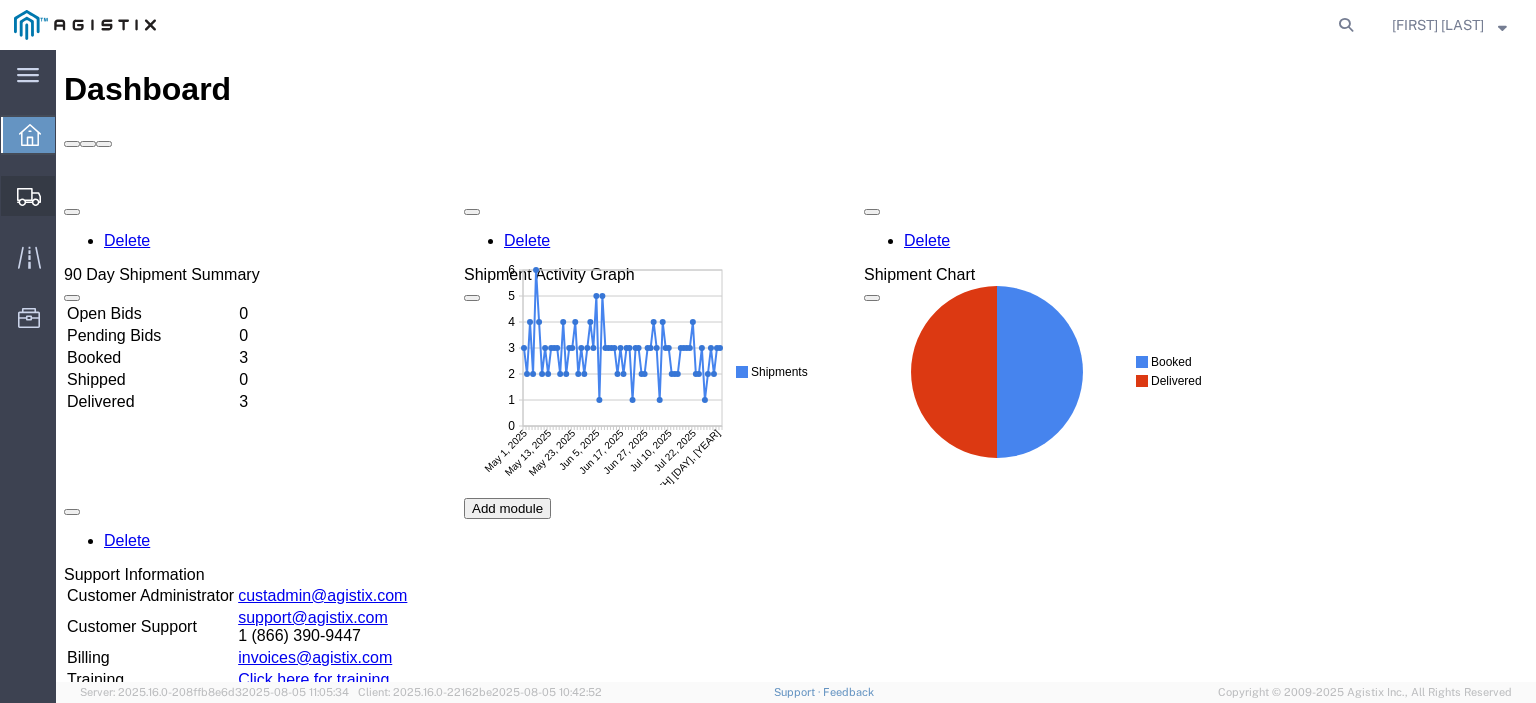 click on "Shipments" 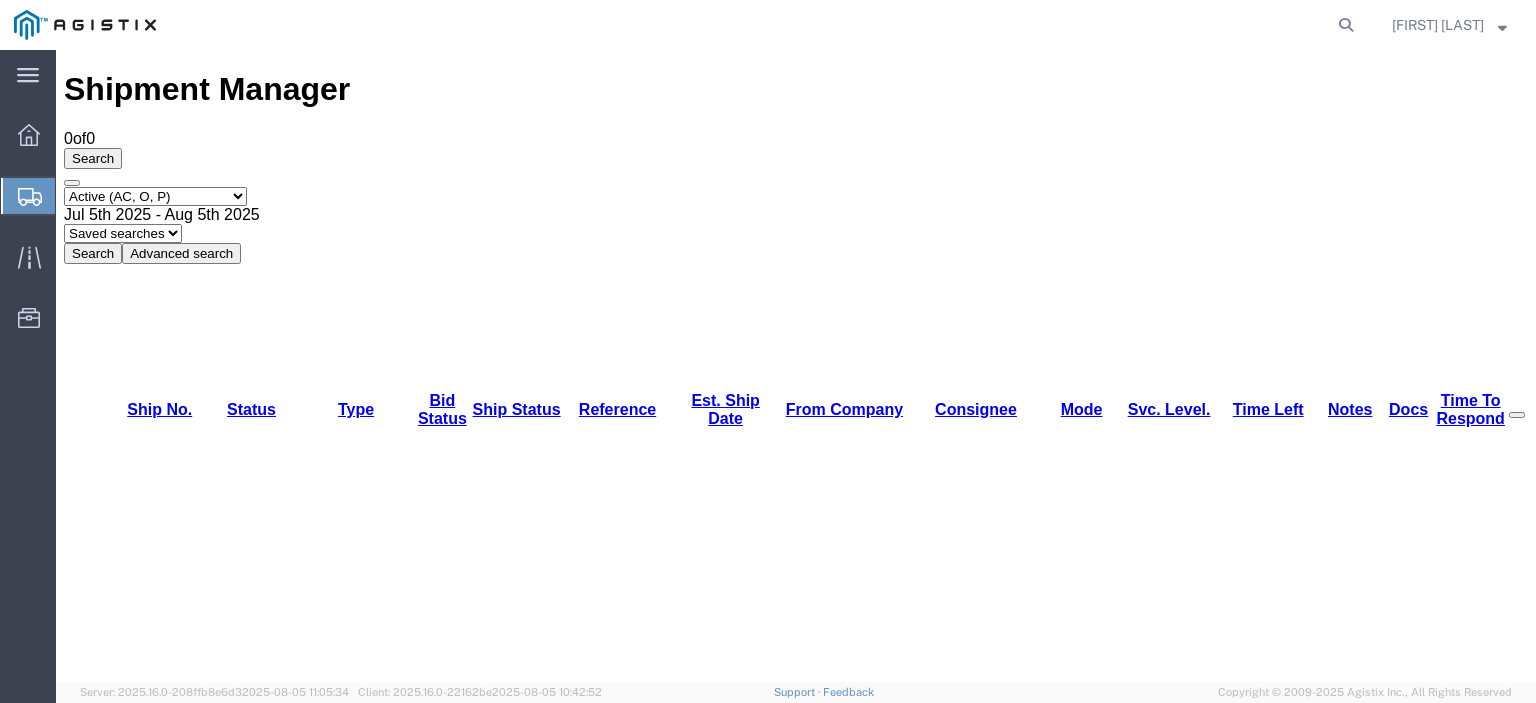 click on "Select status
Active (AC, O, P) All Approved Awaiting Confirmation (AC) Booked Canceled Closed Delivered Denied Expired Ignored Lost On Hold Open (O) Partial Delivery Pending (P) Shipped Withdrawn" at bounding box center [155, 196] 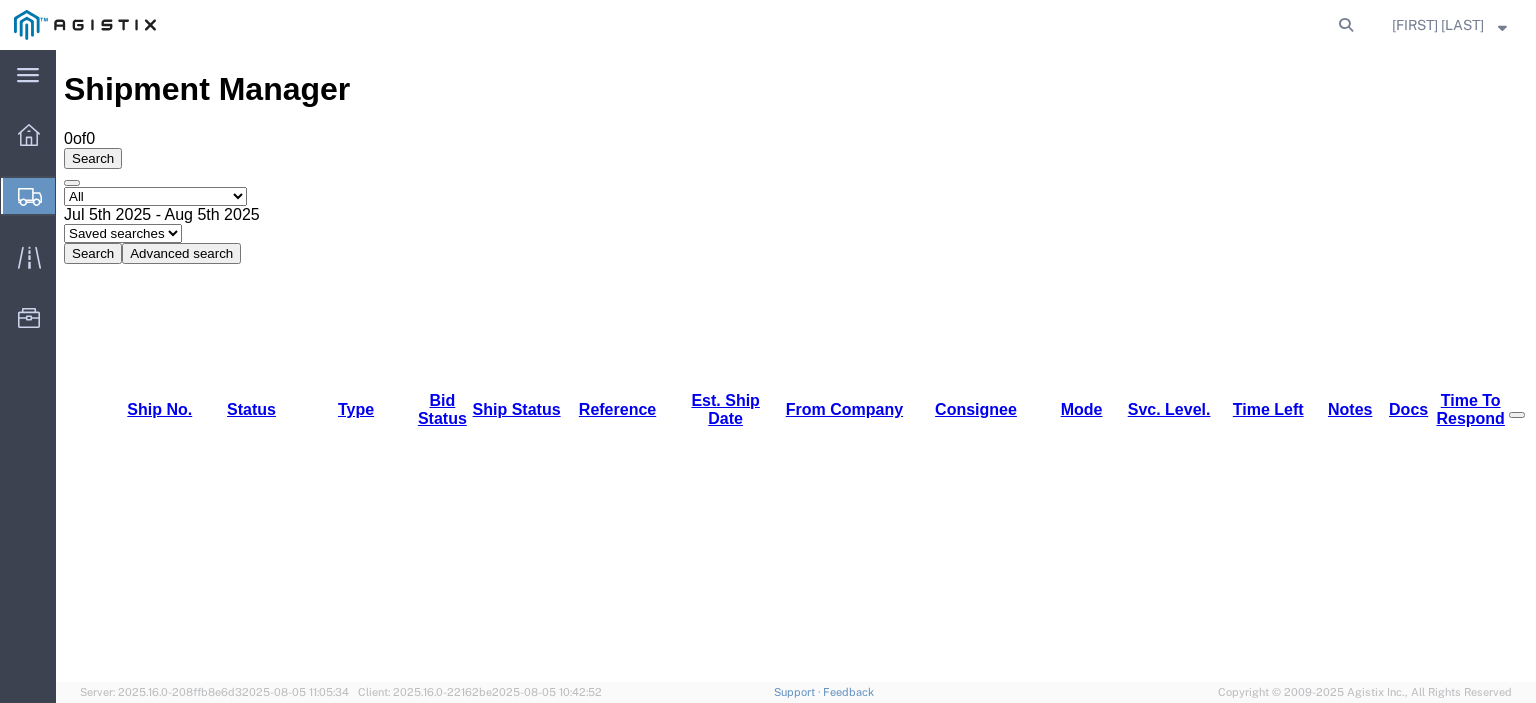 click on "Select status
Active (AC, O, P) All Approved Awaiting Confirmation (AC) Booked Canceled Closed Delivered Denied Expired Ignored Lost On Hold Open (O) Partial Delivery Pending (P) Shipped Withdrawn" at bounding box center [155, 196] 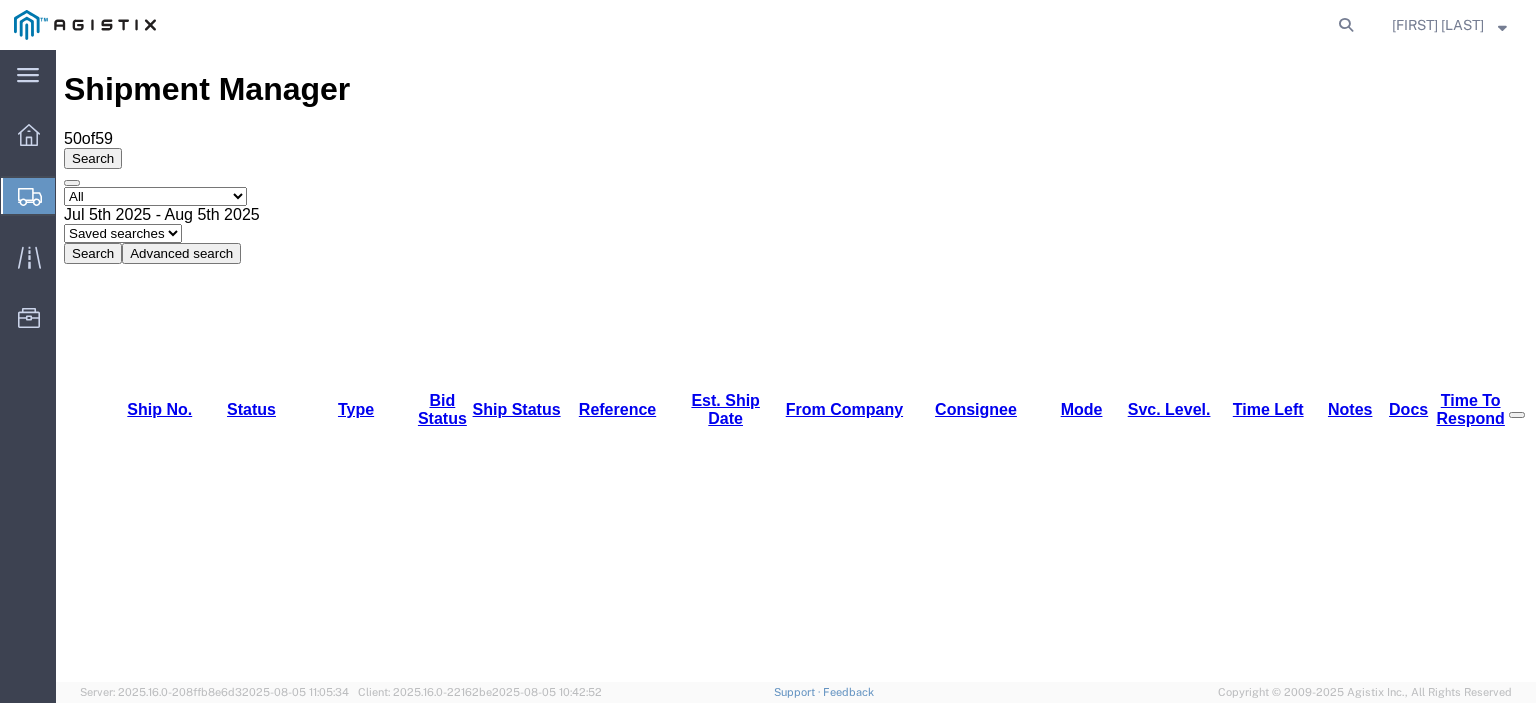click on "[SHIPMENT_ID]" at bounding box center [161, 1360] 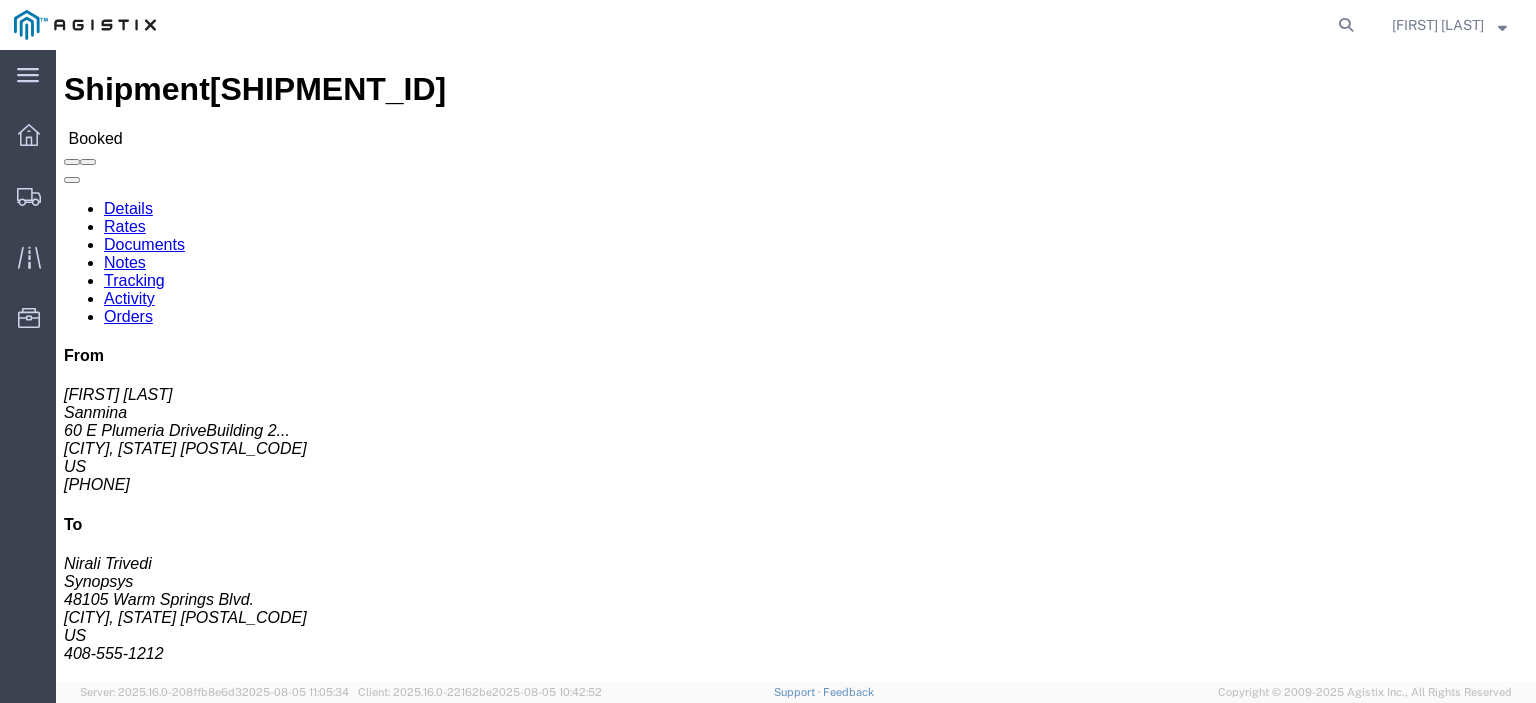 click on "Tracking" 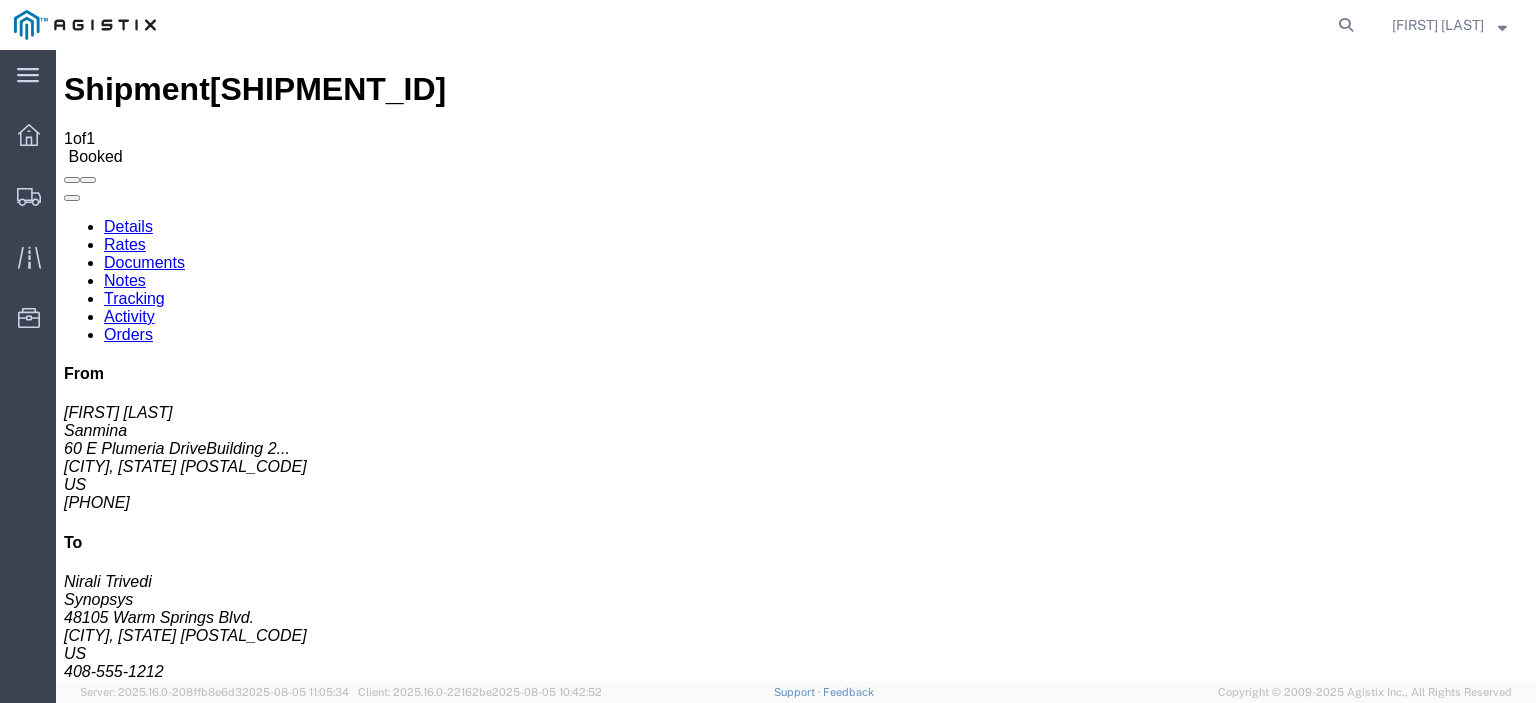 click on "Add New Tracking" at bounding box center [229, 1173] 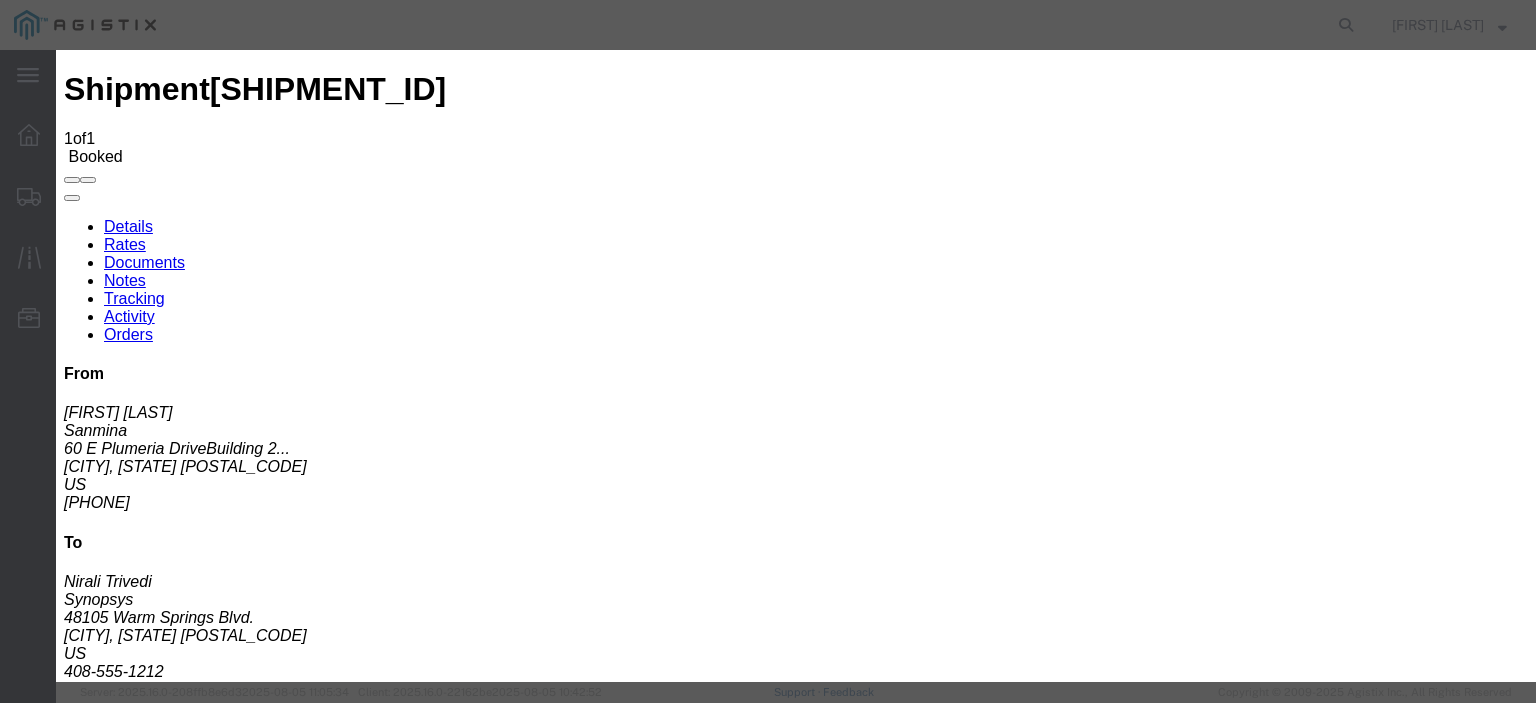 type on "08/05/2025" 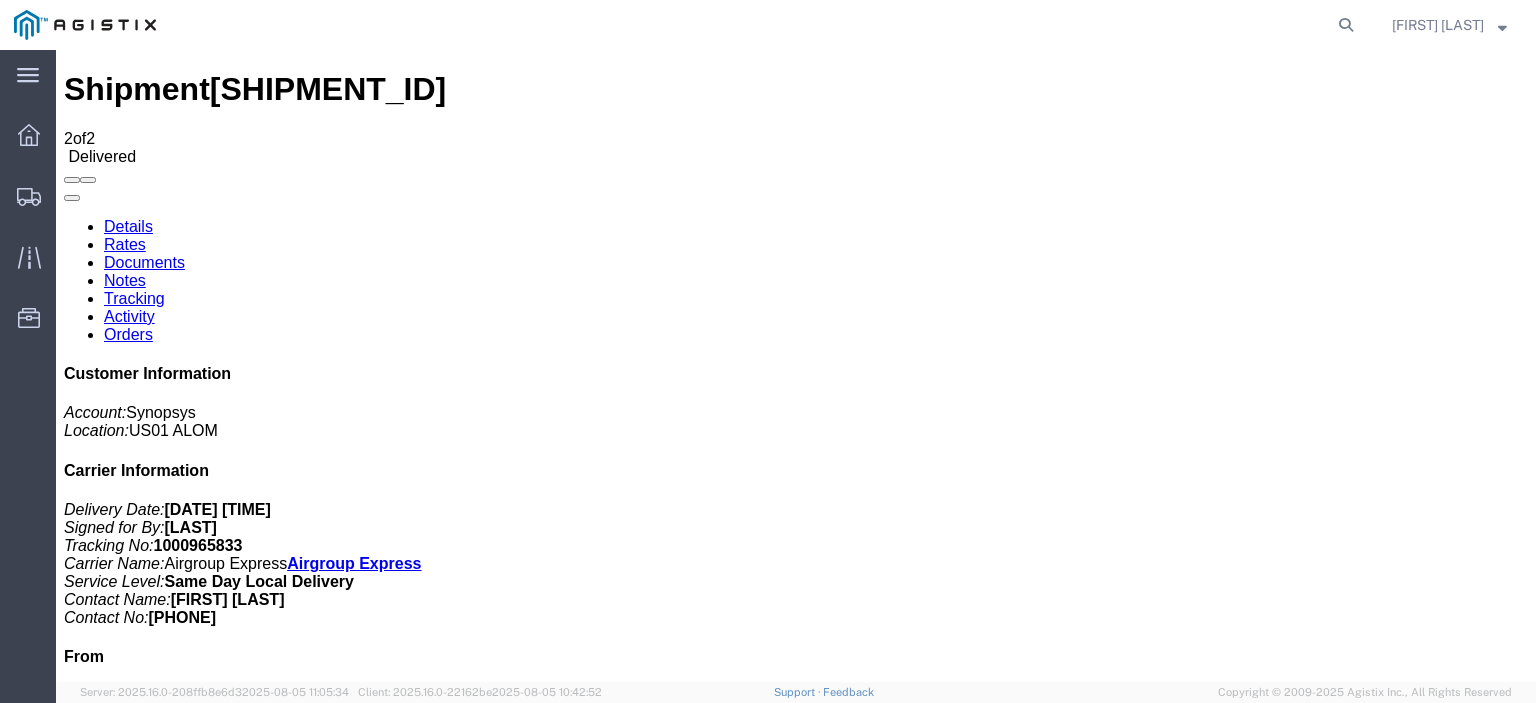 click on "Documents" at bounding box center [144, 262] 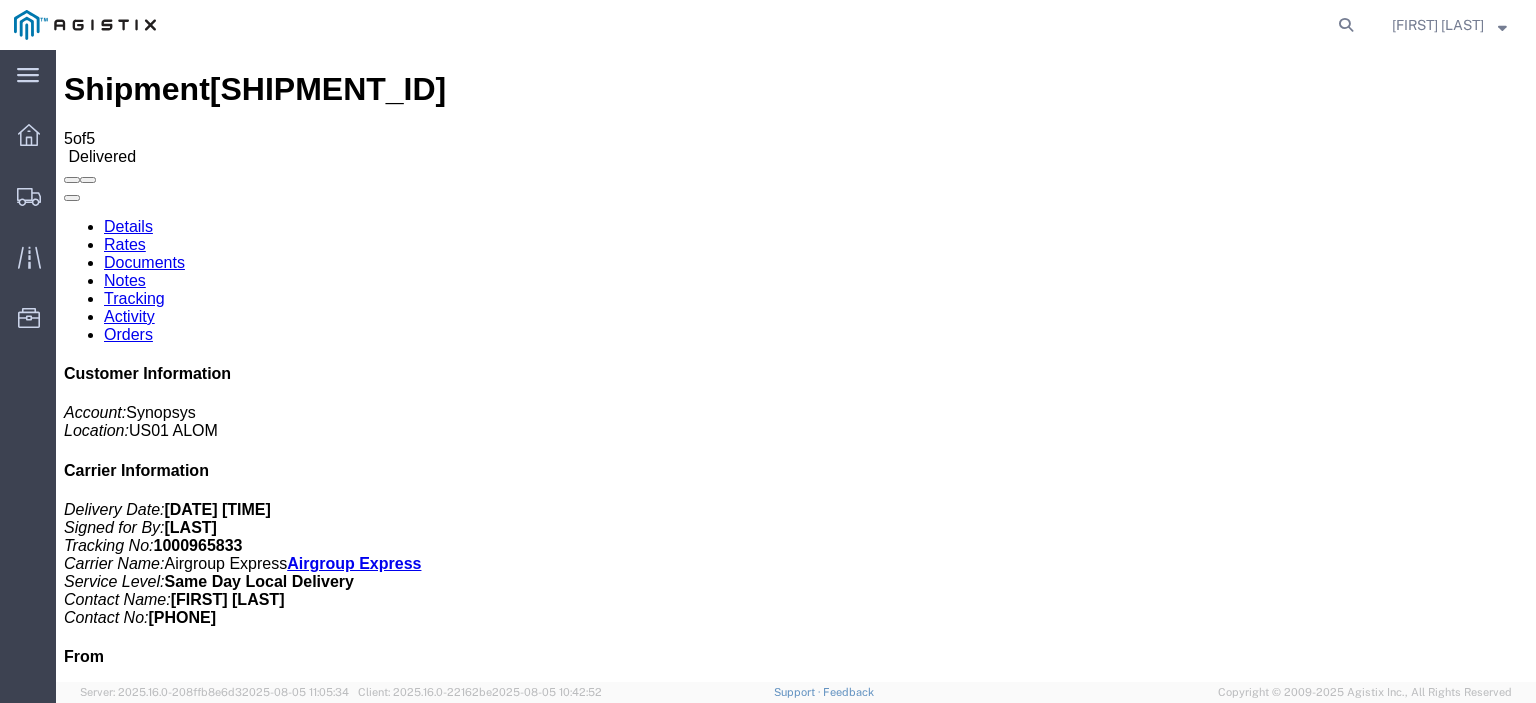 click on "Attach Documents" at bounding box center (126, 1153) 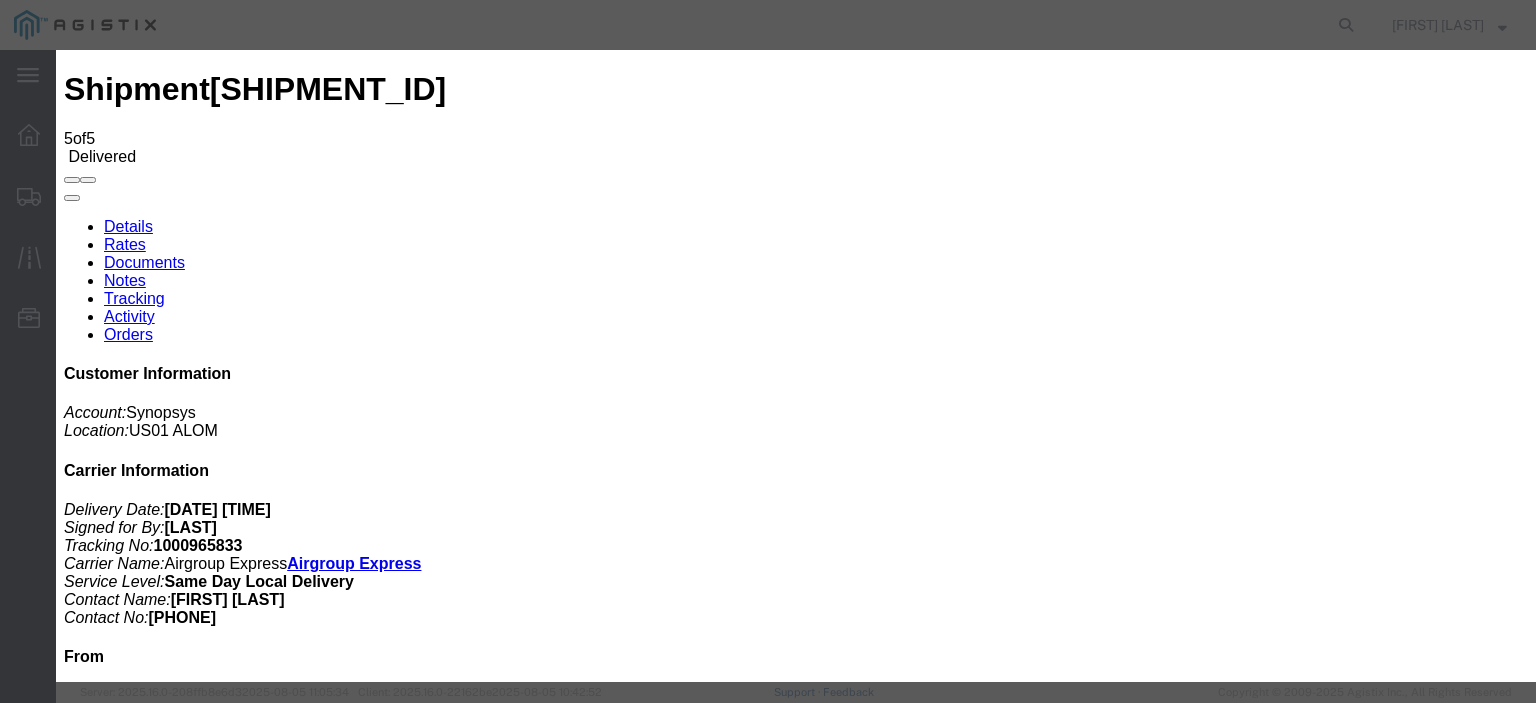 click on "Browse" at bounding box center [94, 1894] 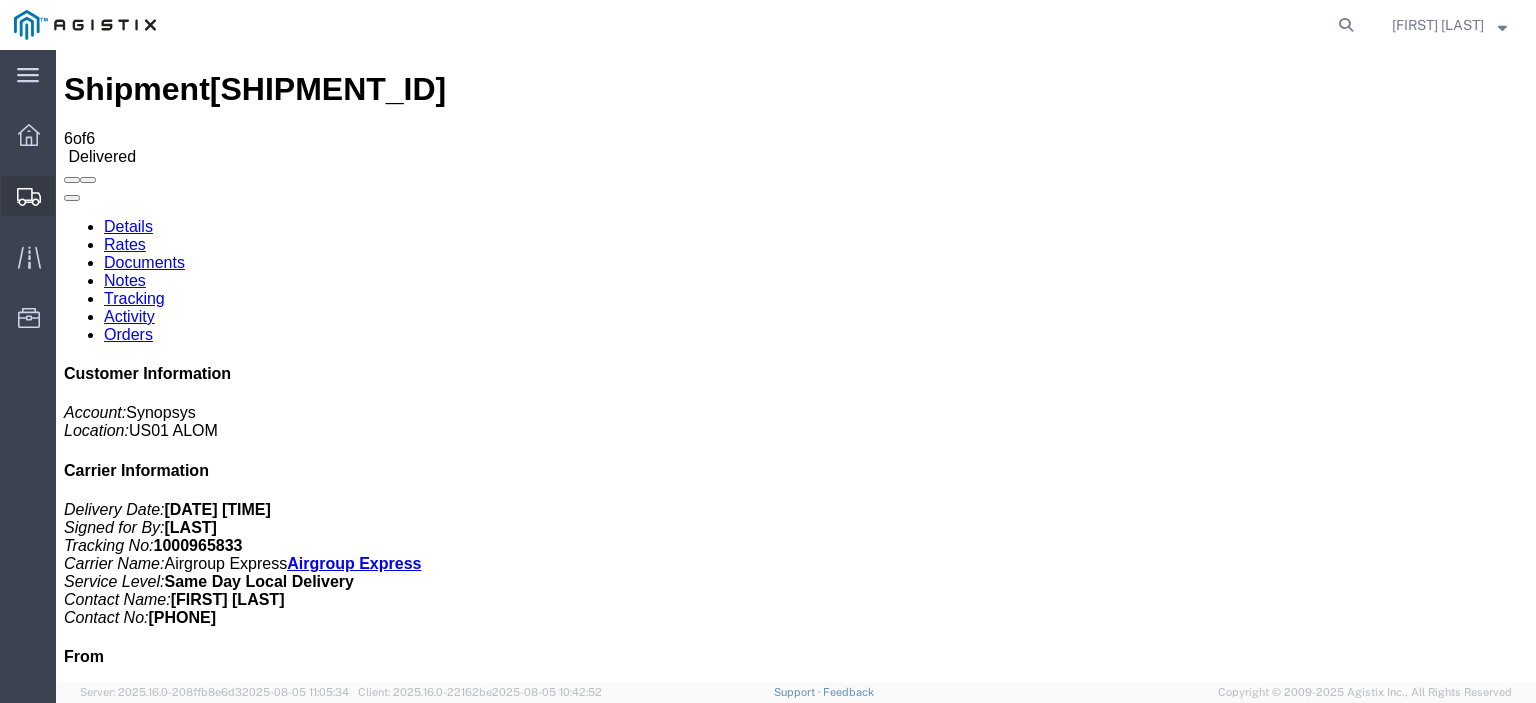 click on "Shipments" 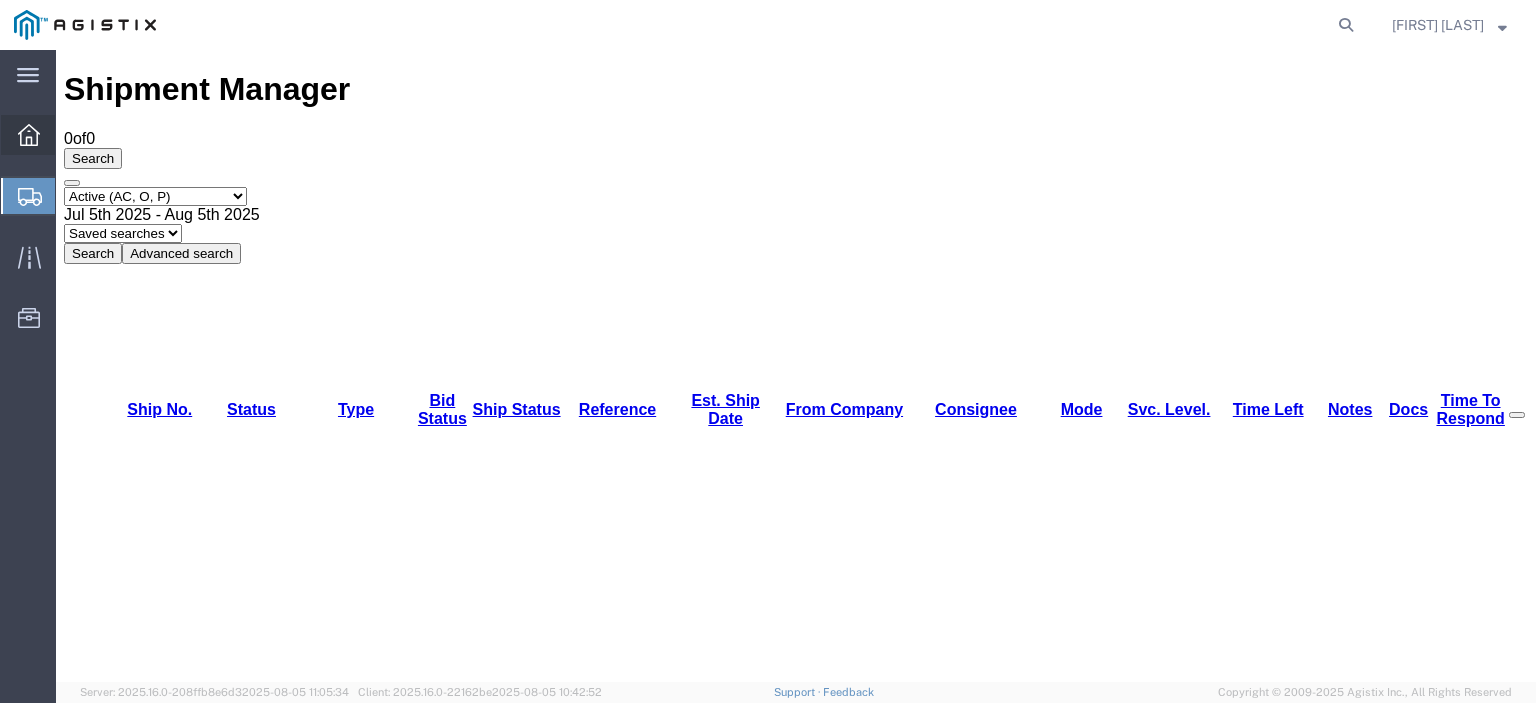 click on "Dashboard" 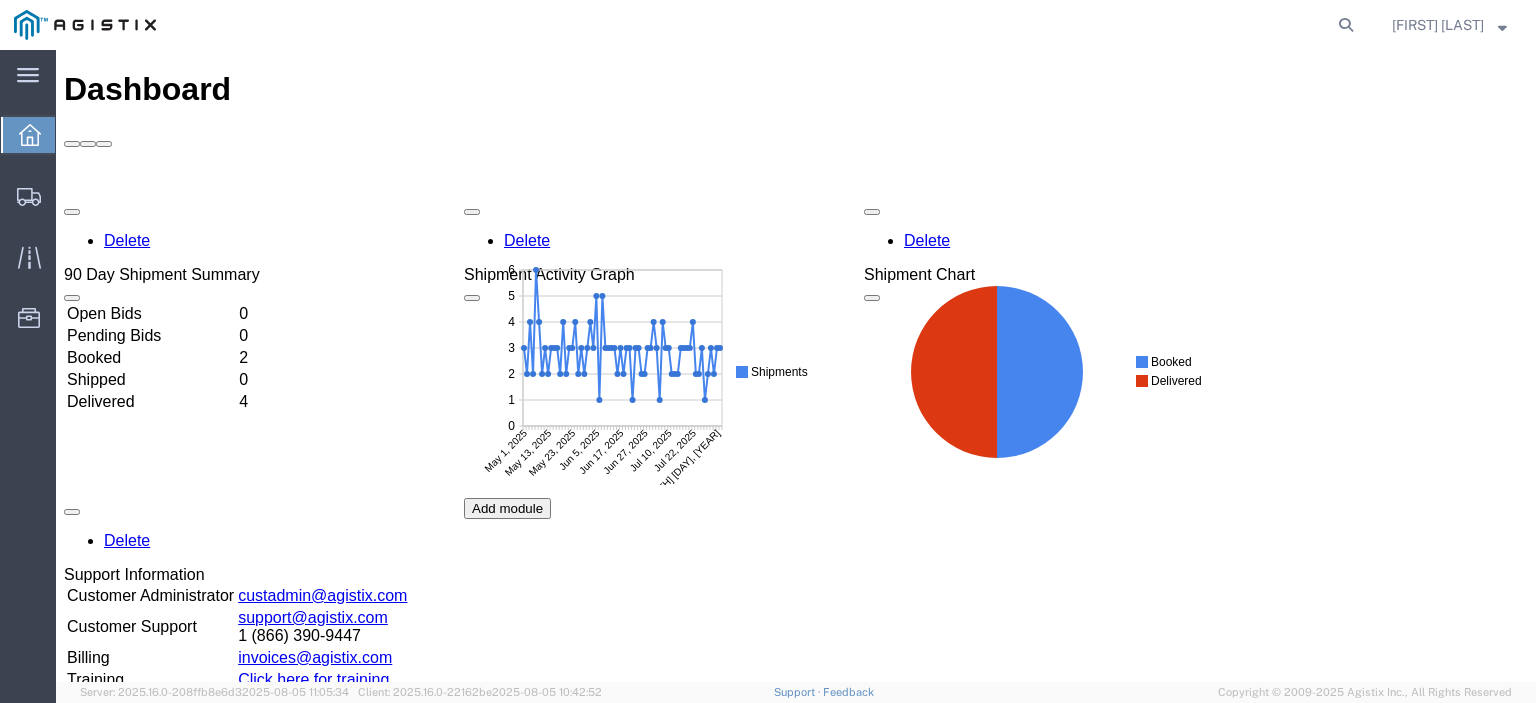 scroll, scrollTop: 0, scrollLeft: 0, axis: both 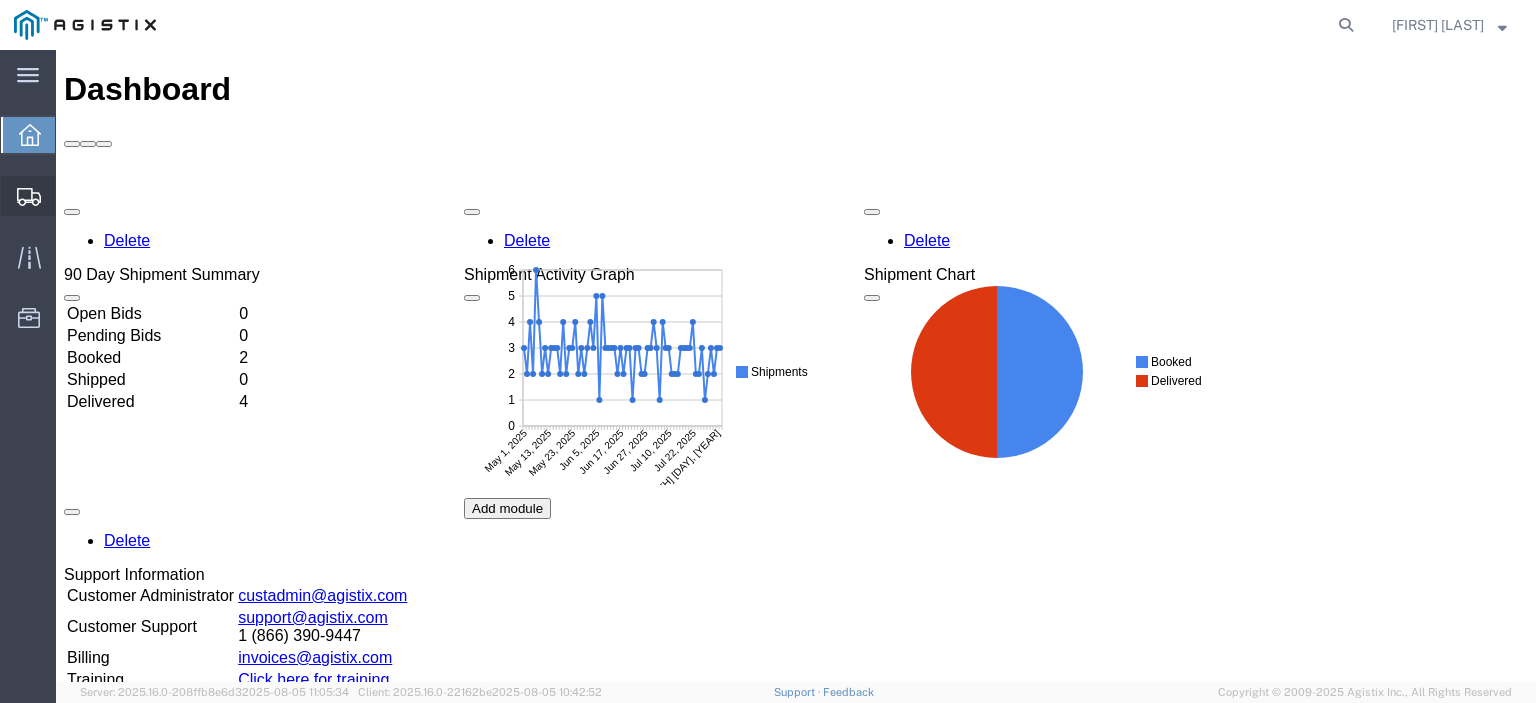 click 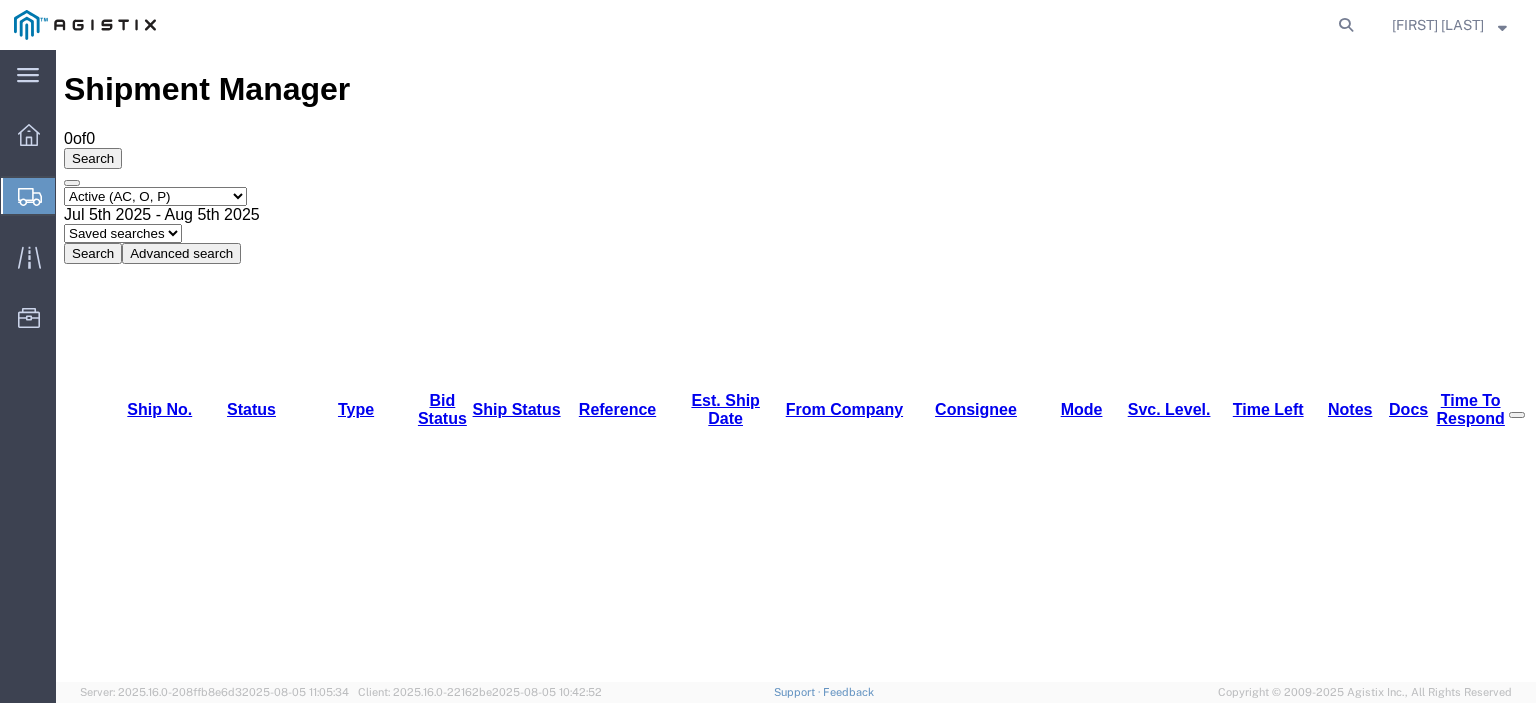 click on "Select status
Active (AC, O, P) All Approved Awaiting Confirmation (AC) Booked Canceled Closed Delivered Denied Expired Ignored Lost On Hold Open (O) Partial Delivery Pending (P) Shipped Withdrawn" at bounding box center [155, 196] 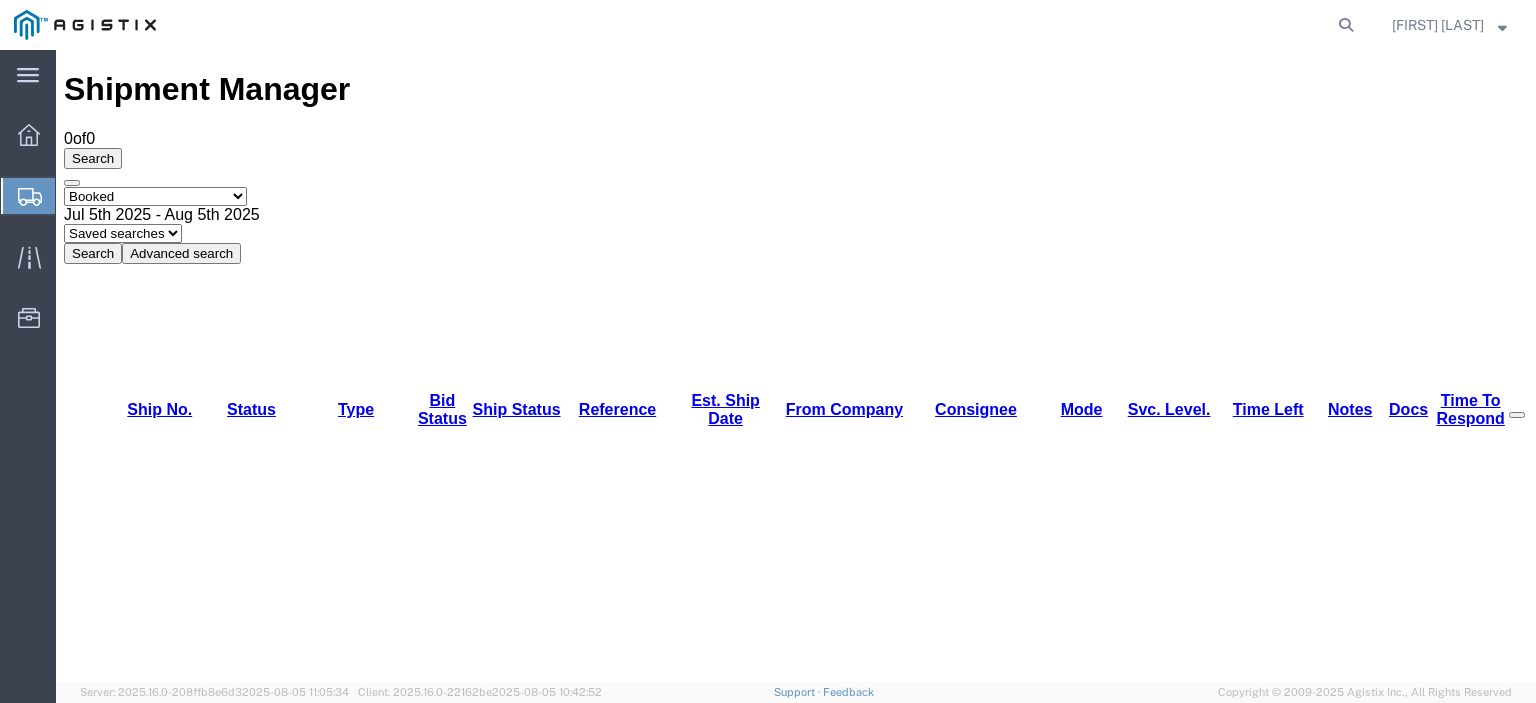 click on "Select status
Active (AC, O, P) All Approved Awaiting Confirmation (AC) Booked Canceled Closed Delivered Denied Expired Ignored Lost On Hold Open (O) Partial Delivery Pending (P) Shipped Withdrawn" at bounding box center [155, 196] 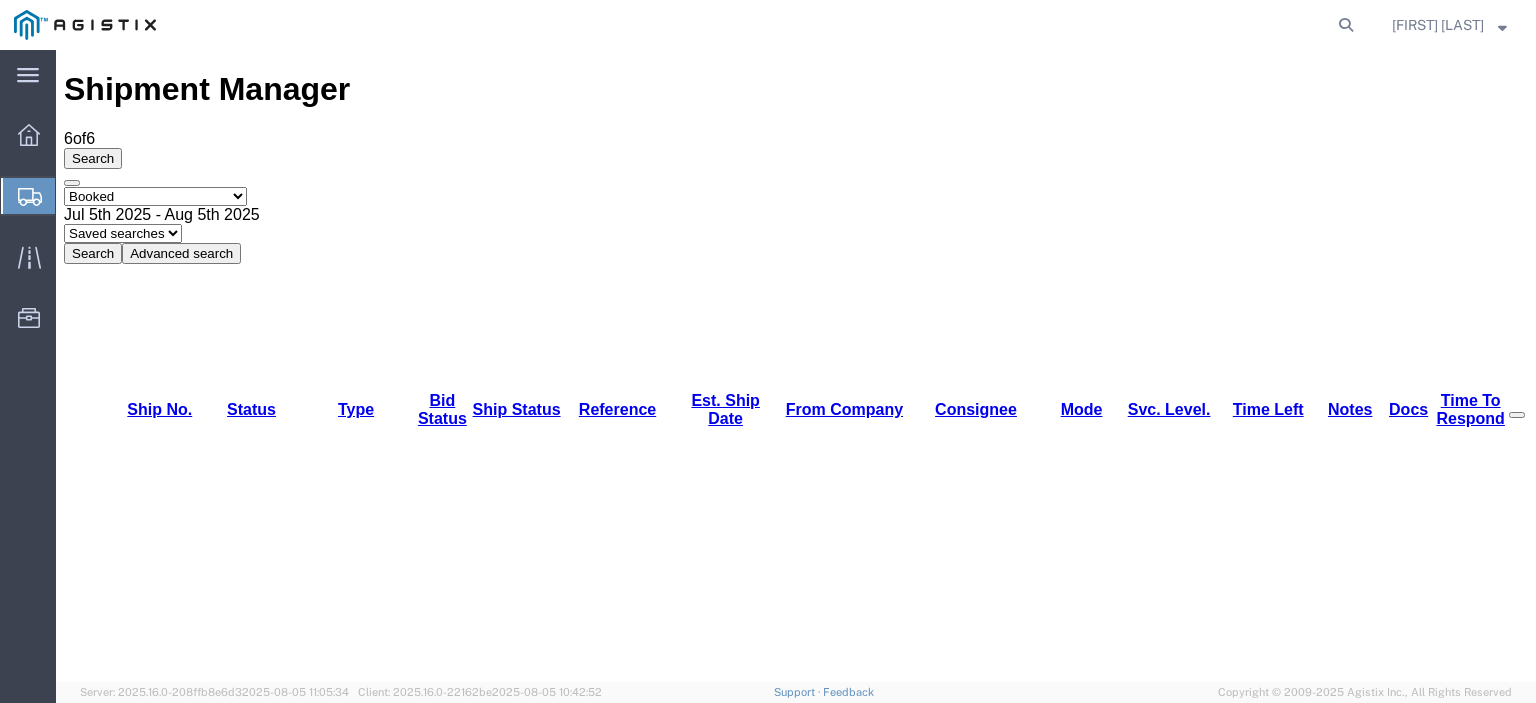 click on "[SHIPMENT_ID]" at bounding box center [163, 1148] 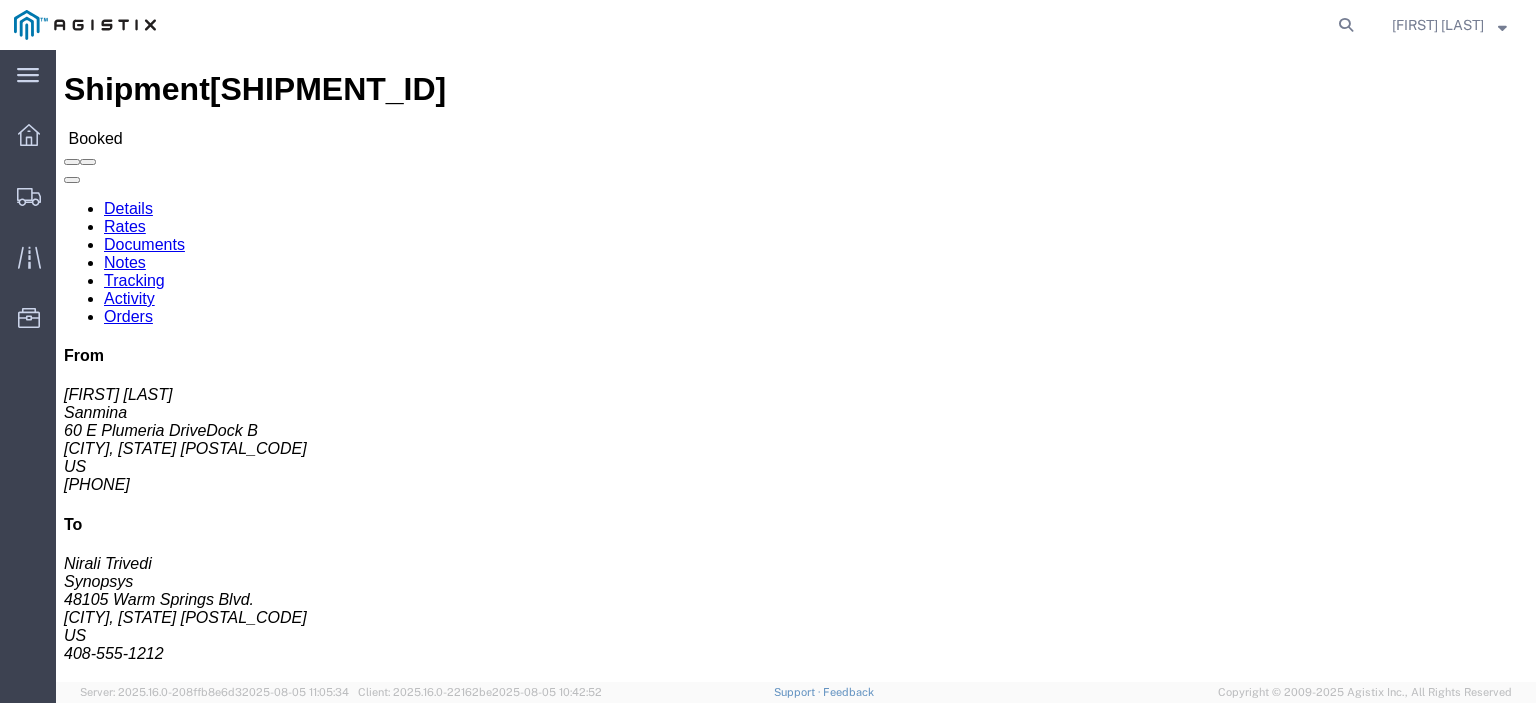 click on "Tracking" 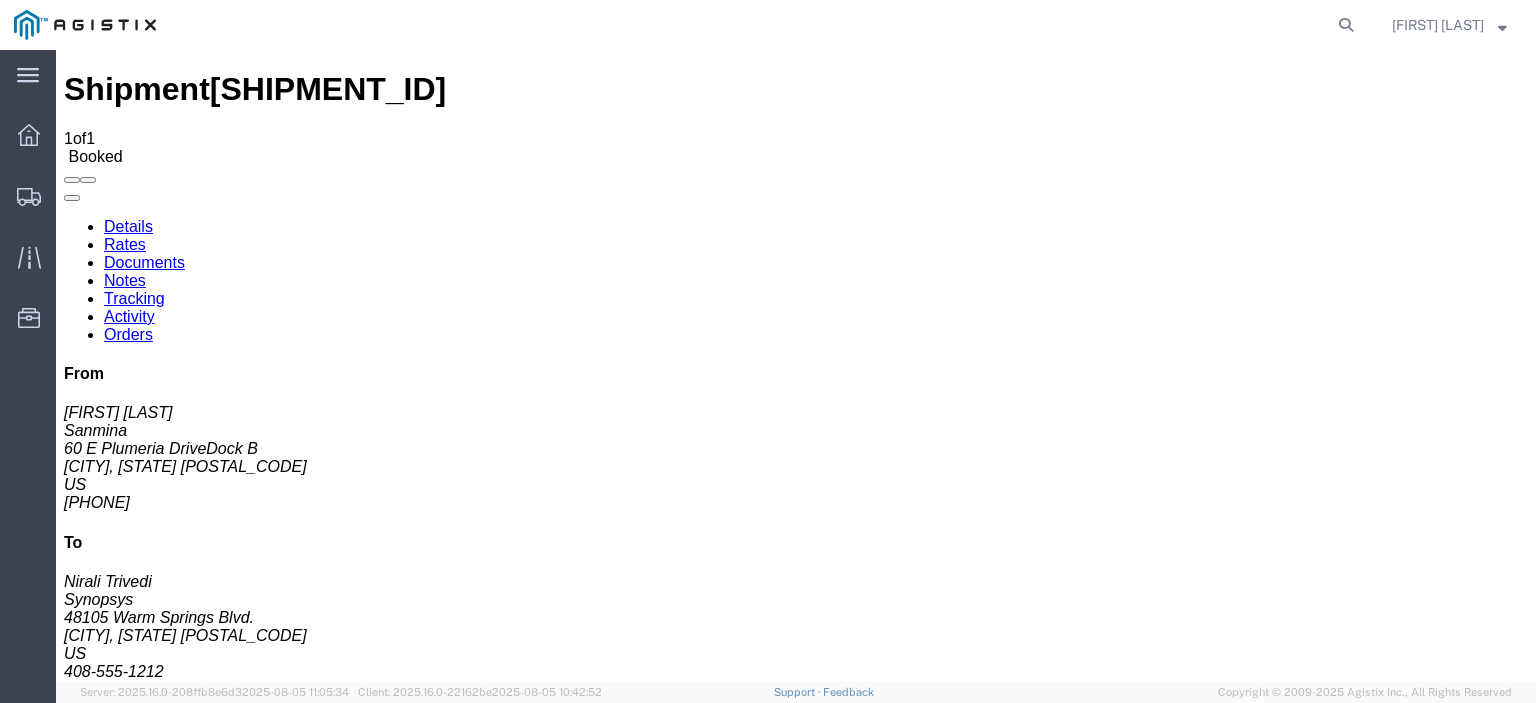 click on "Add New Tracking" at bounding box center [229, 1173] 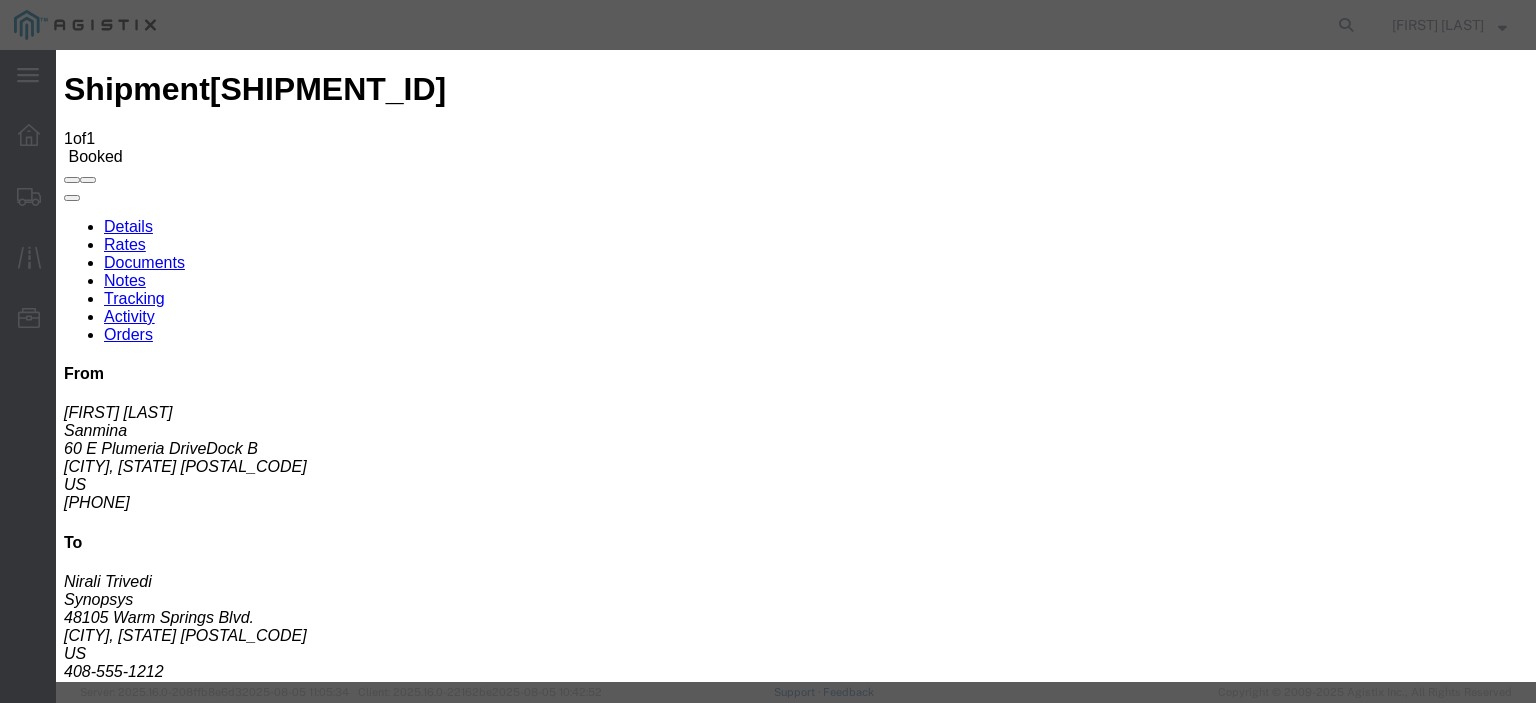type on "08/05/2025" 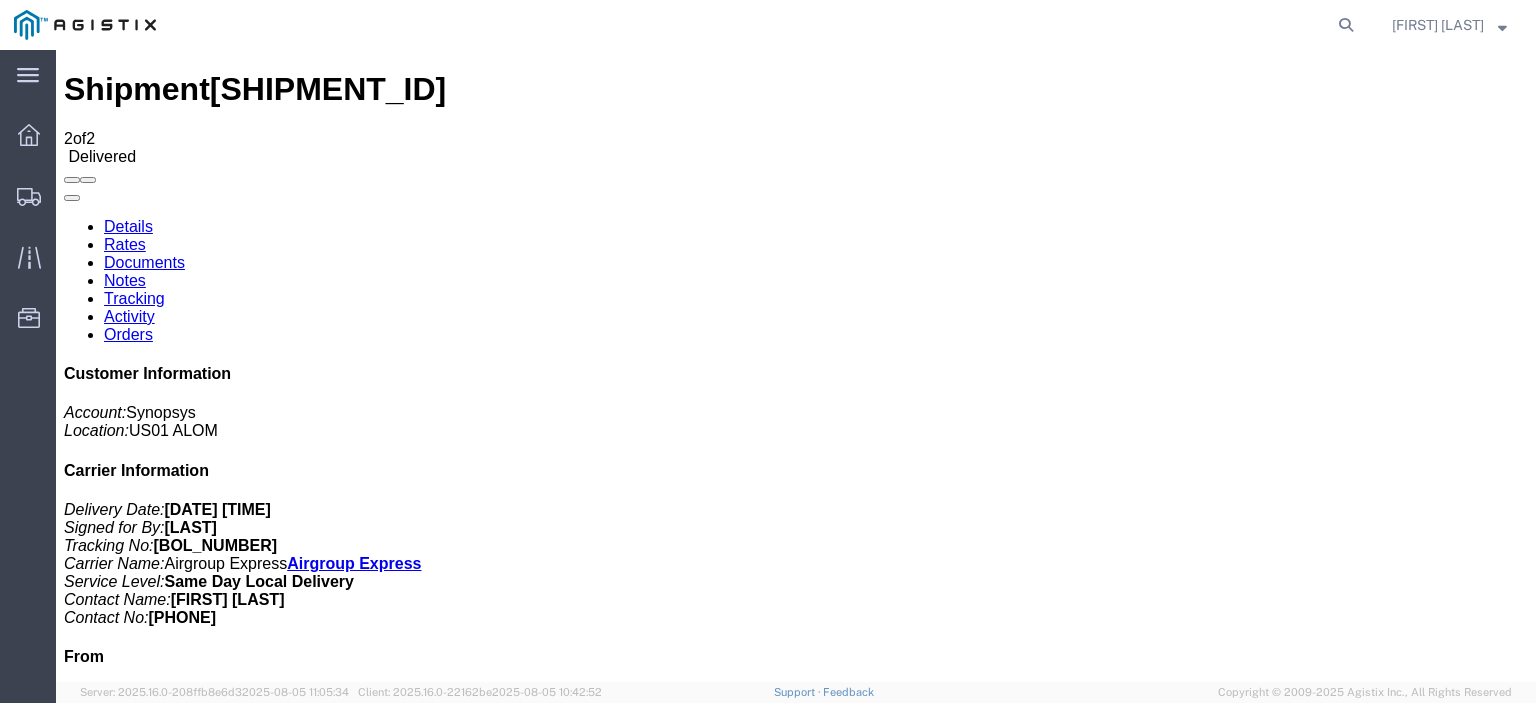 click on "Documents" at bounding box center [144, 262] 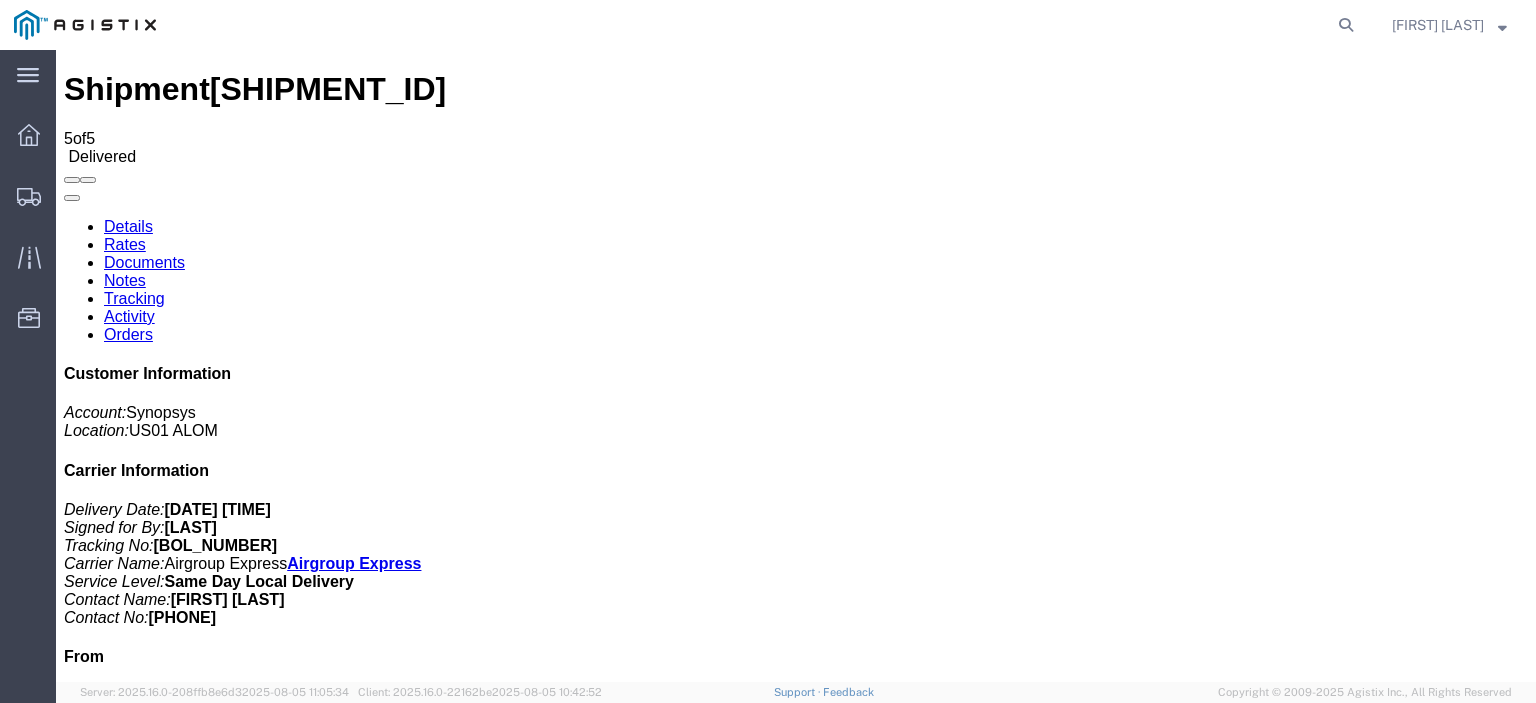 click on "Attach Documents" at bounding box center [126, 1153] 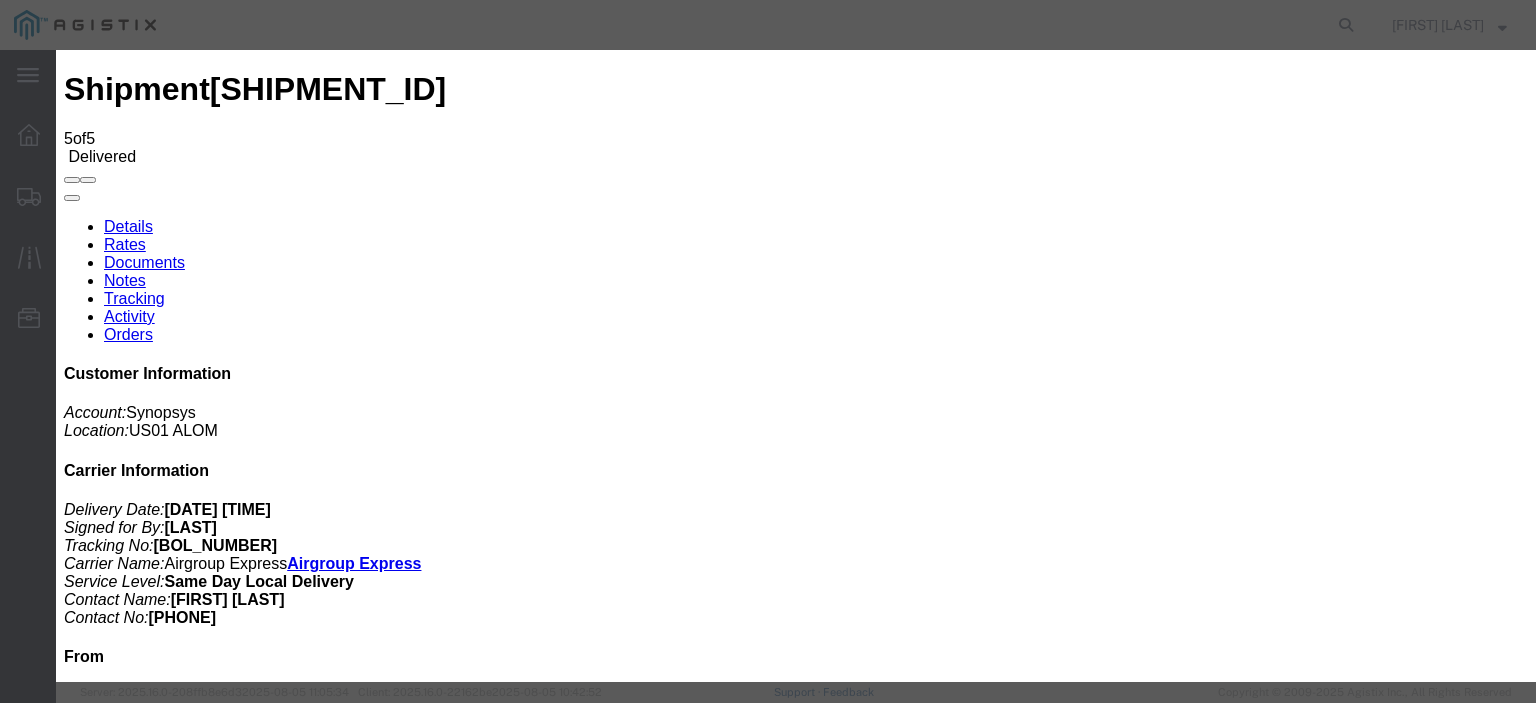 click on "Browse" at bounding box center [94, 1894] 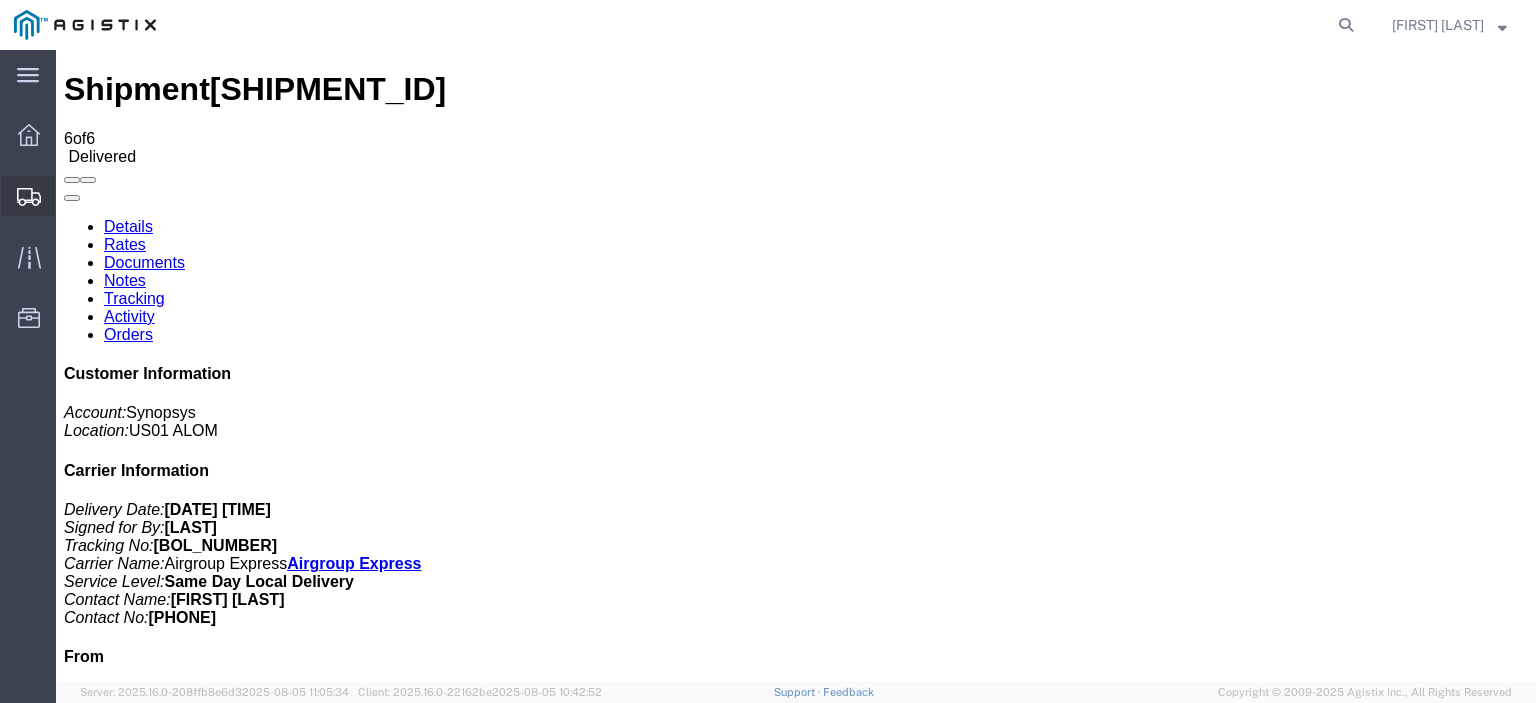 click on "Shipments" 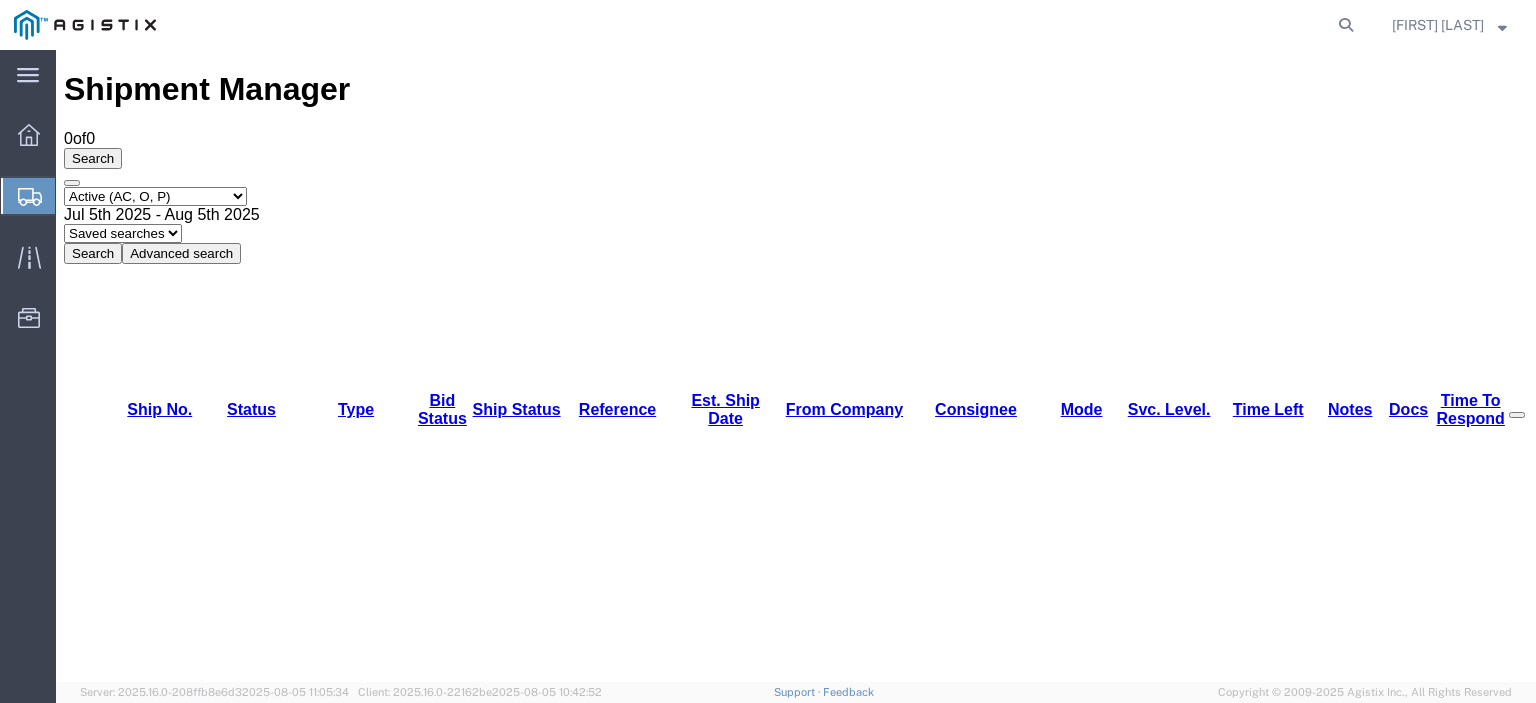 click on "Select status
Active (AC, O, P) All Approved Awaiting Confirmation (AC) Booked Canceled Closed Delivered Denied Expired Ignored Lost On Hold Open (O) Partial Delivery Pending (P) Shipped Withdrawn" at bounding box center (155, 196) 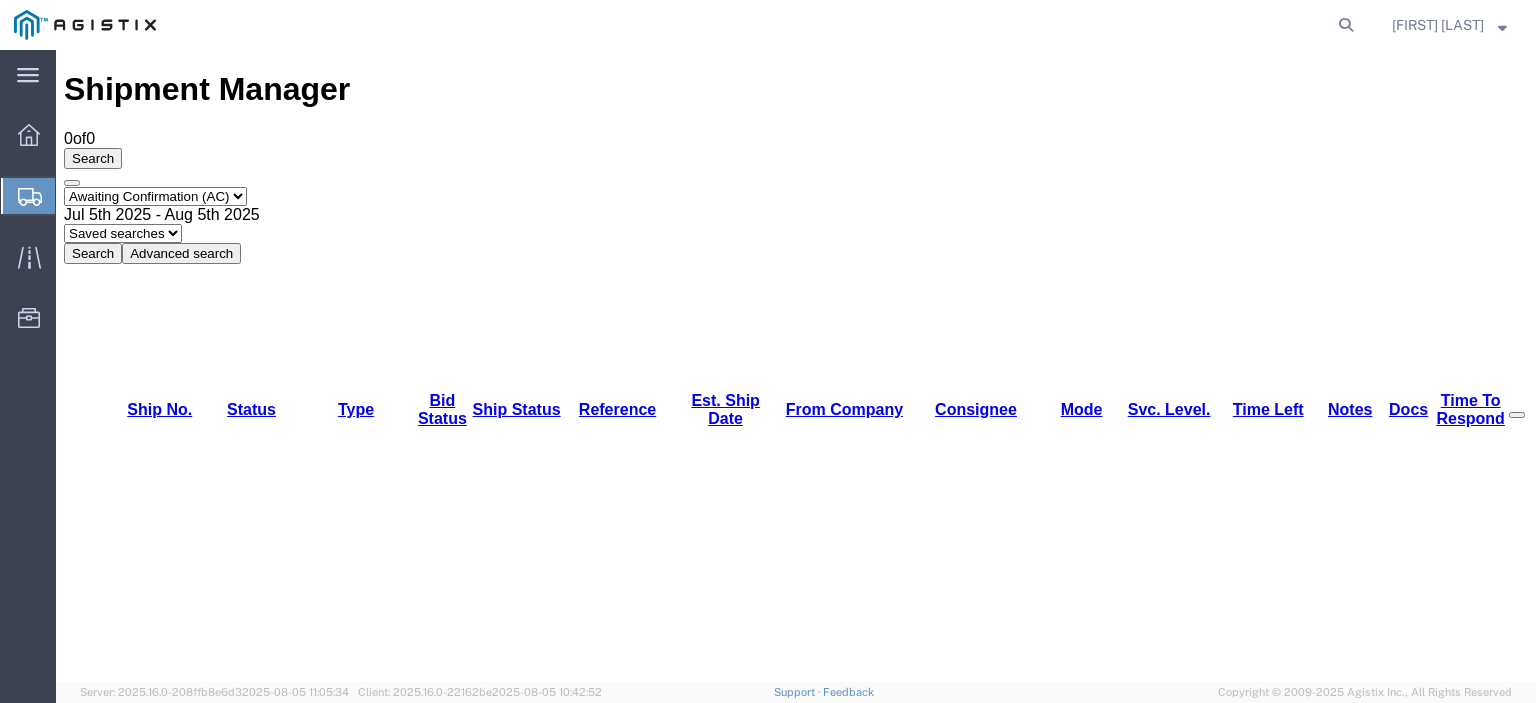 click on "Select status
Active (AC, O, P) All Approved Awaiting Confirmation (AC) Booked Canceled Closed Delivered Denied Expired Ignored Lost On Hold Open (O) Partial Delivery Pending (P) Shipped Withdrawn" at bounding box center (155, 196) 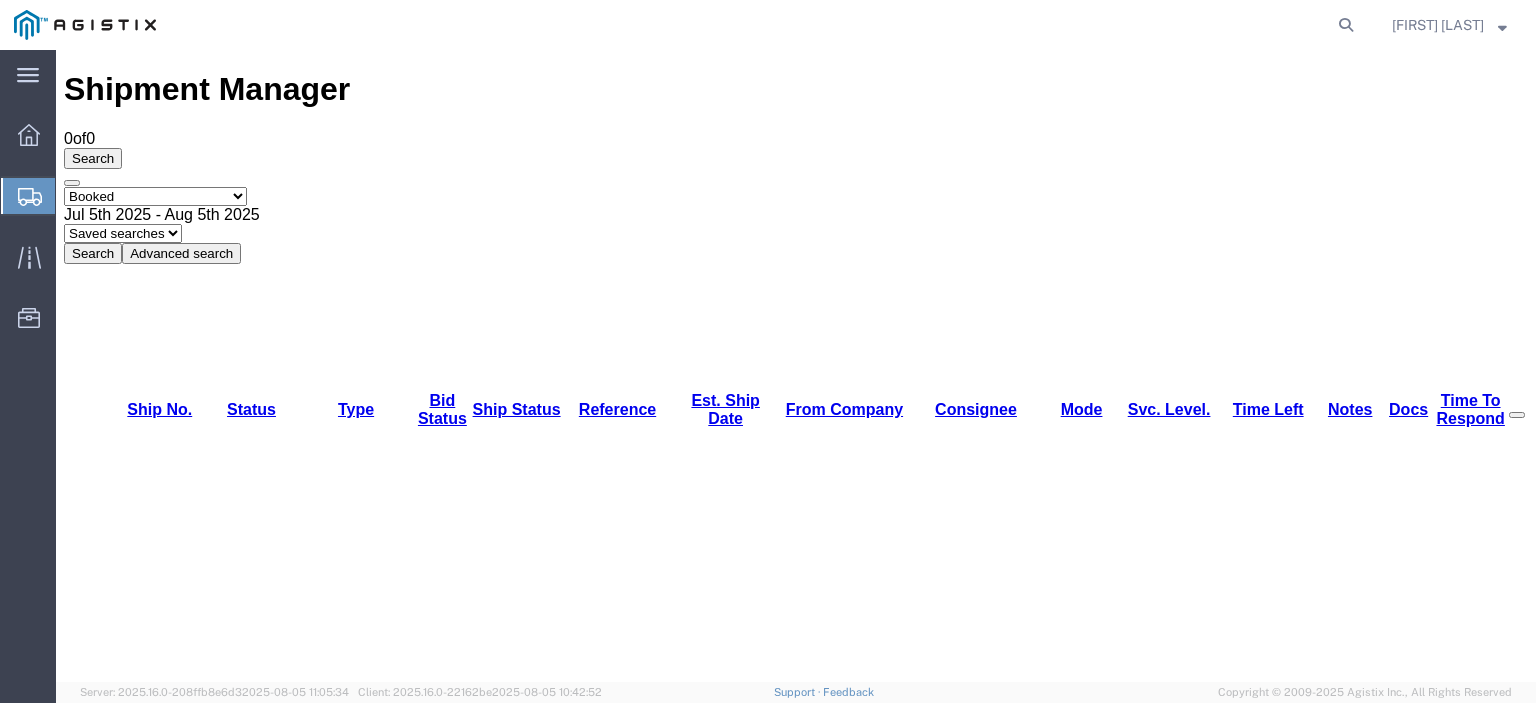 click on "Select status
Active (AC, O, P) All Approved Awaiting Confirmation (AC) Booked Canceled Closed Delivered Denied Expired Ignored Lost On Hold Open (O) Partial Delivery Pending (P) Shipped Withdrawn" at bounding box center (155, 196) 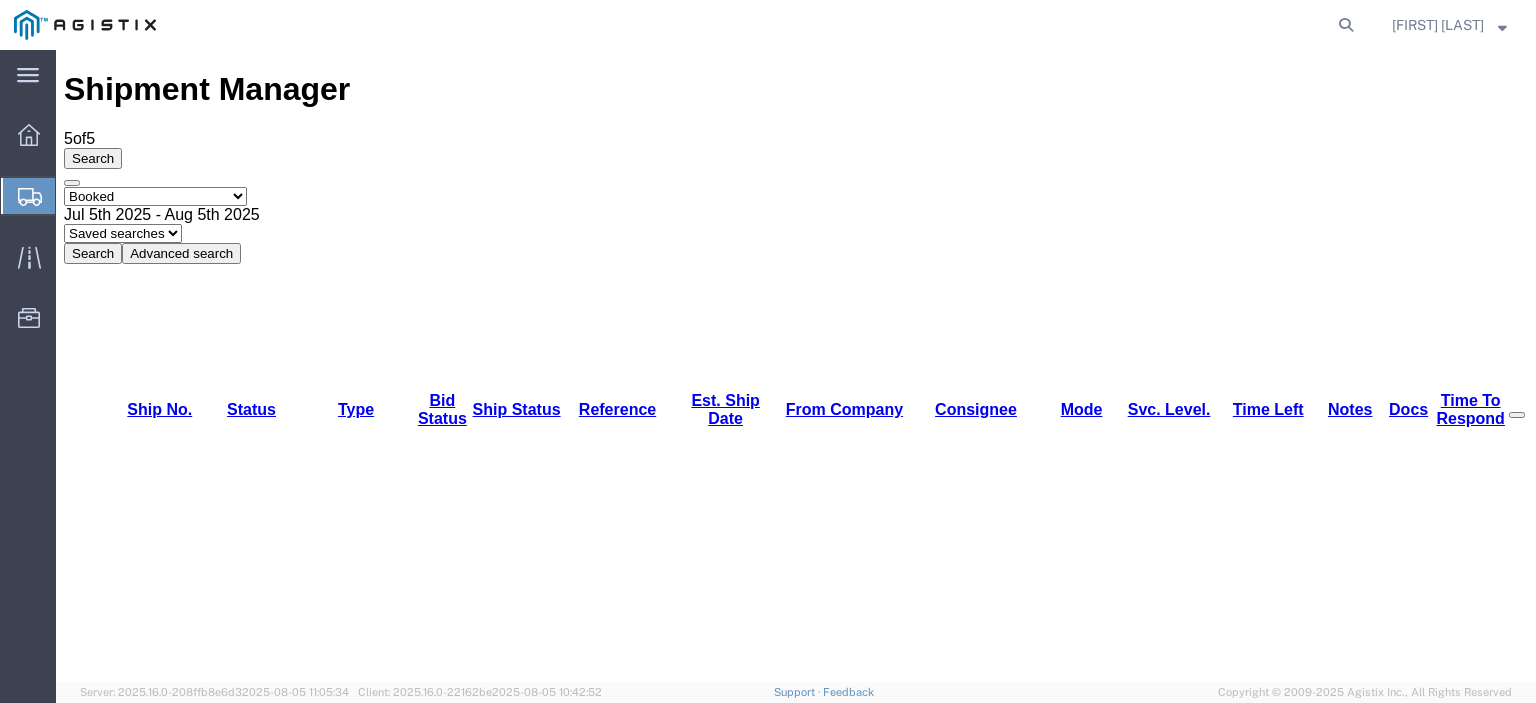 click on "56341108" at bounding box center [141, 1148] 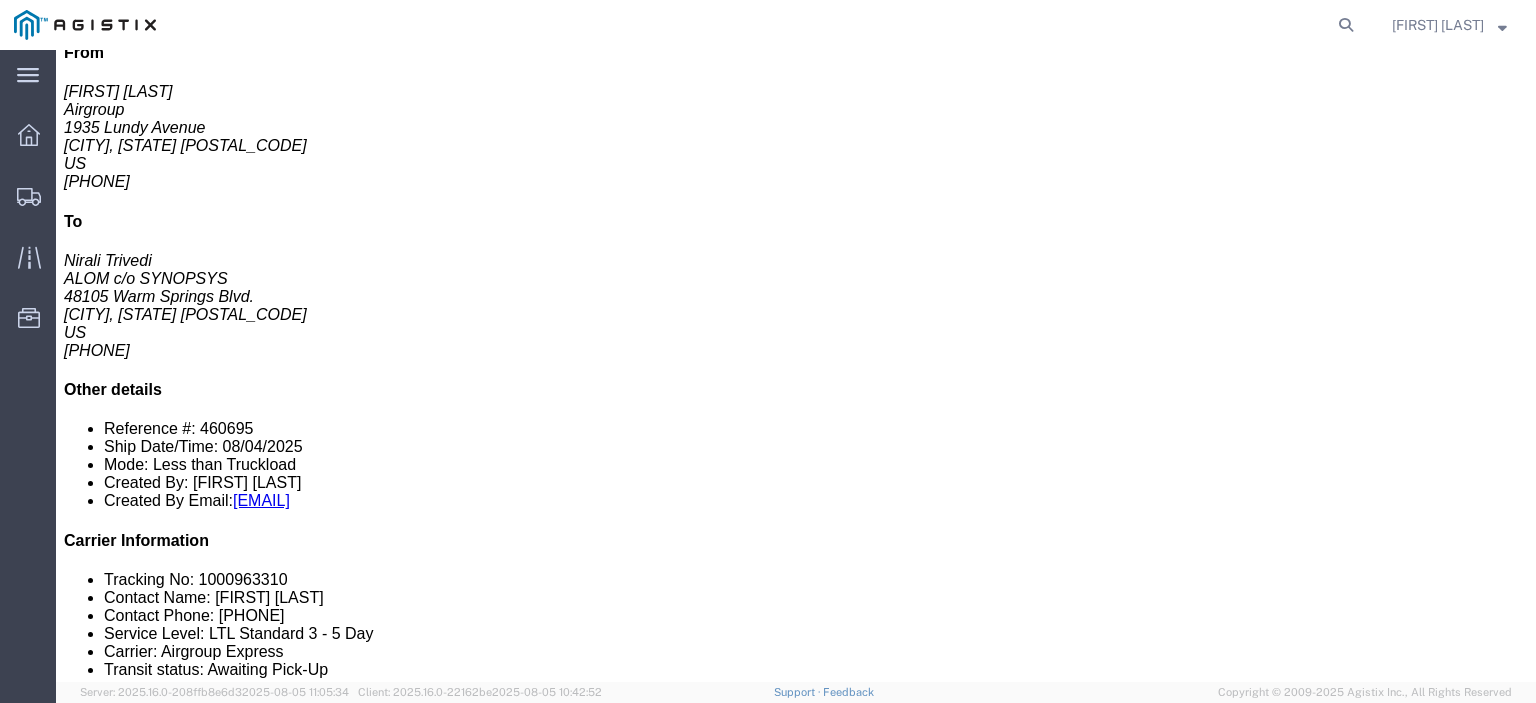 scroll, scrollTop: 300, scrollLeft: 0, axis: vertical 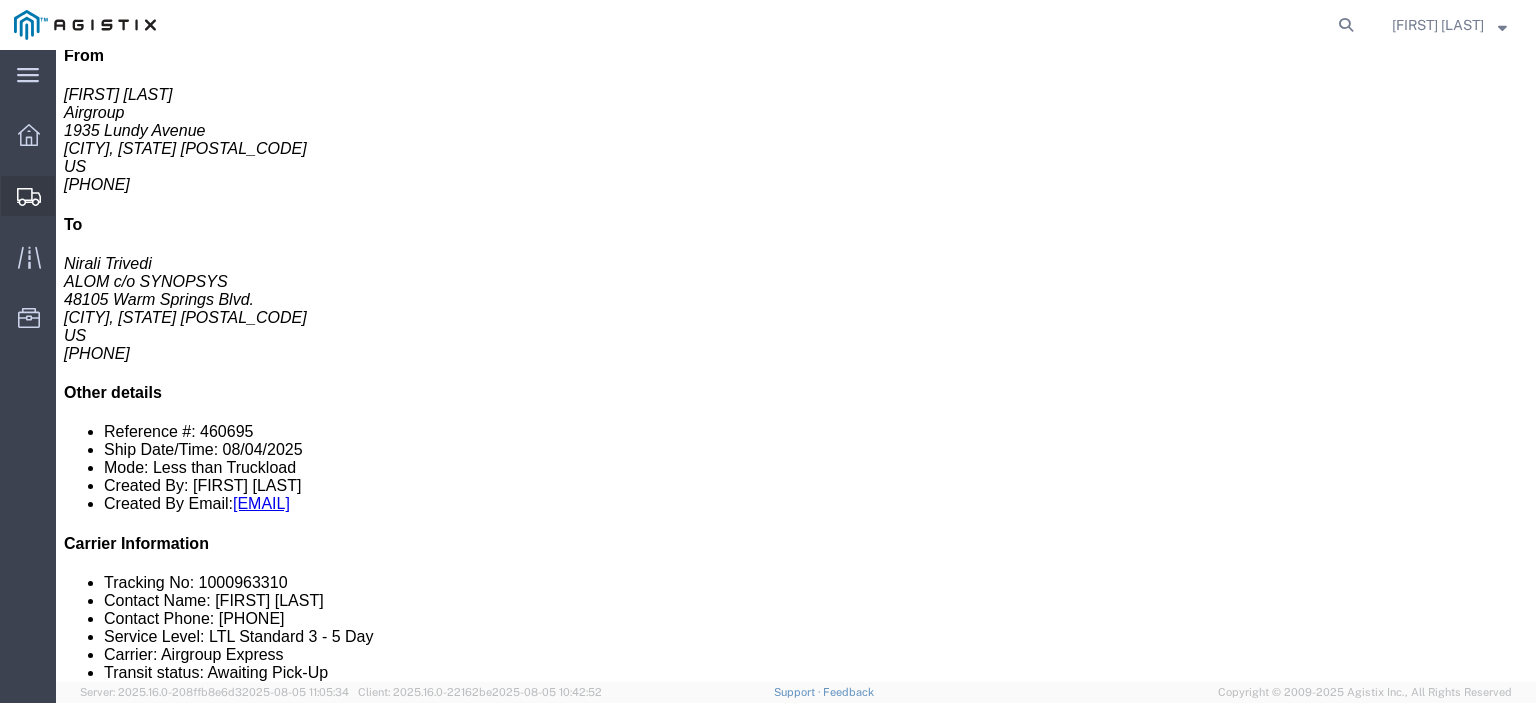 click on "Shipments" 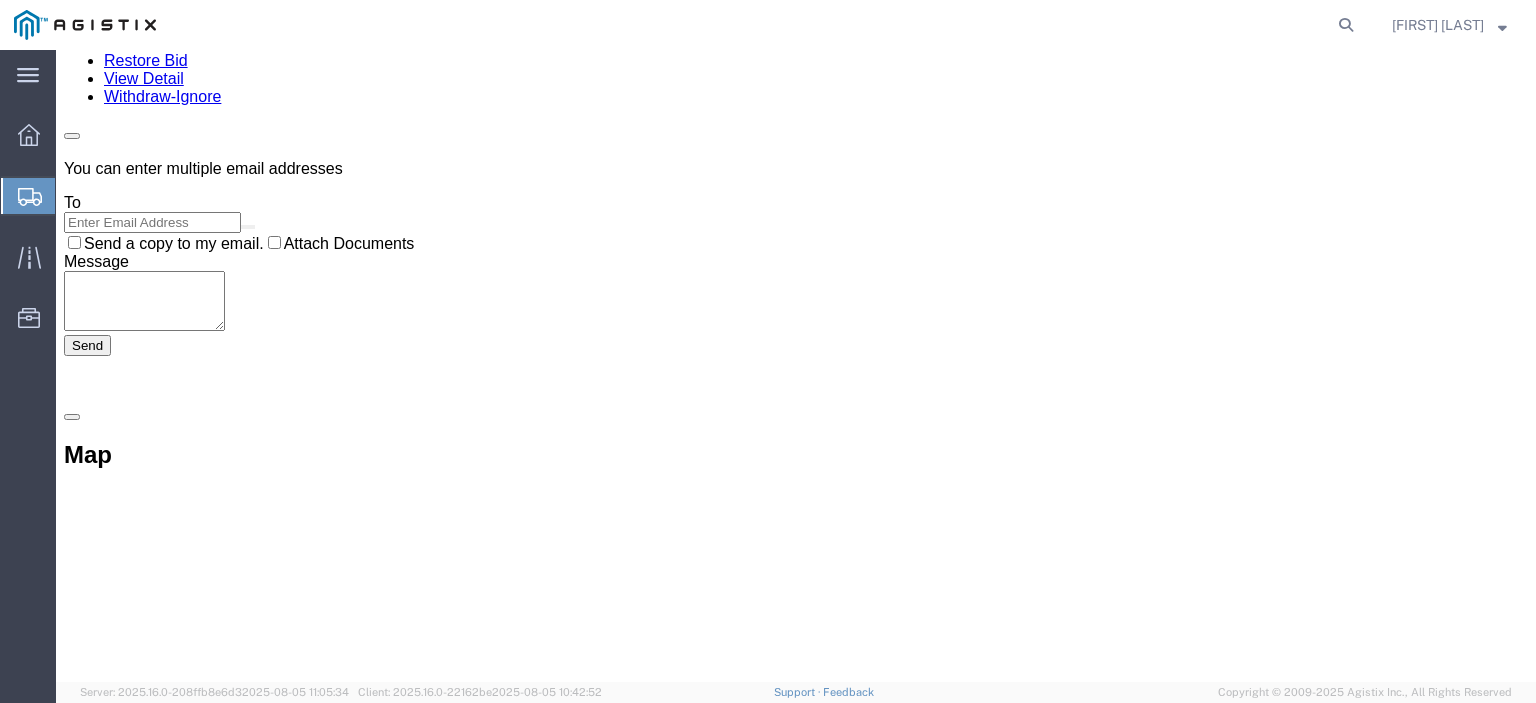 scroll, scrollTop: 0, scrollLeft: 0, axis: both 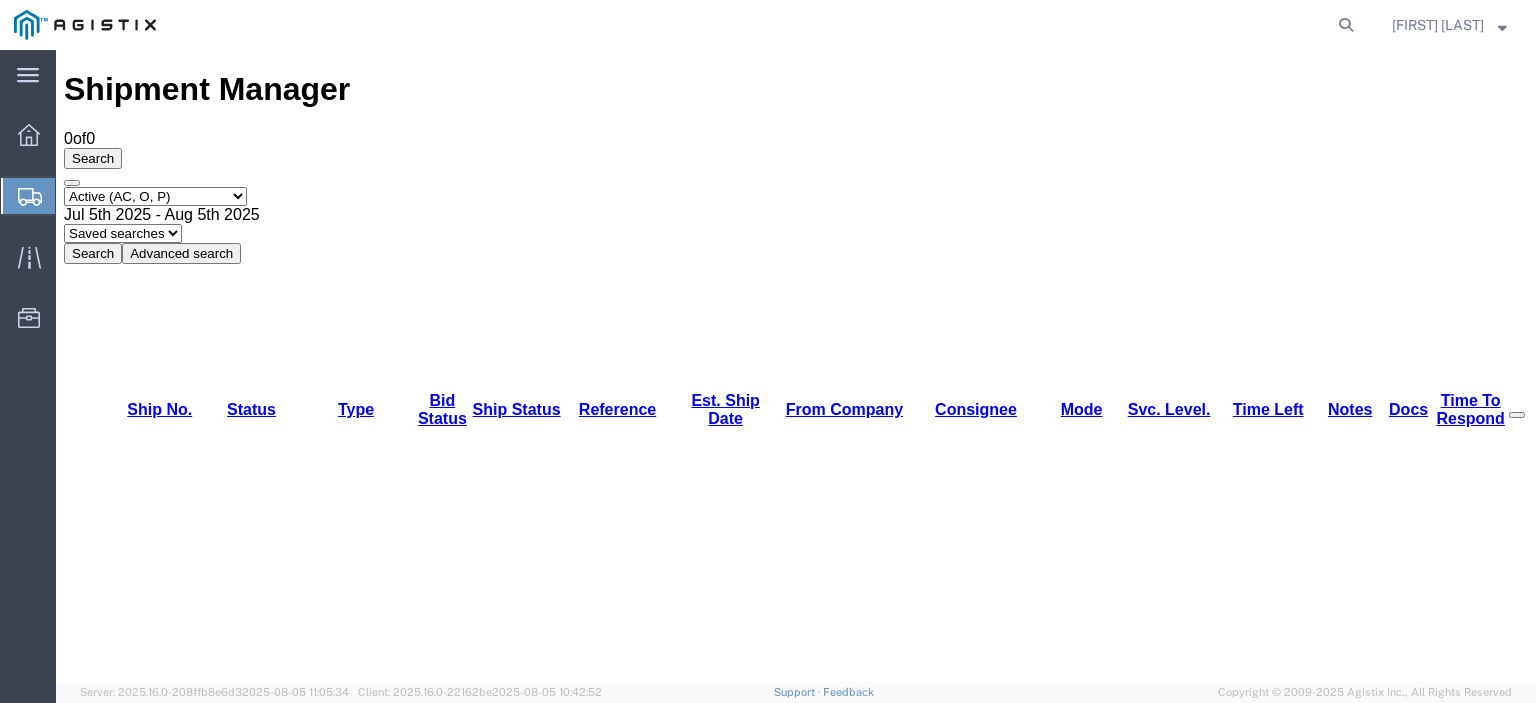 click on "Select status
Active (AC, O, P) All Approved Awaiting Confirmation (AC) Booked Canceled Closed Delivered Denied Expired Ignored Lost On Hold Open (O) Partial Delivery Pending (P) Shipped Withdrawn" at bounding box center [155, 196] 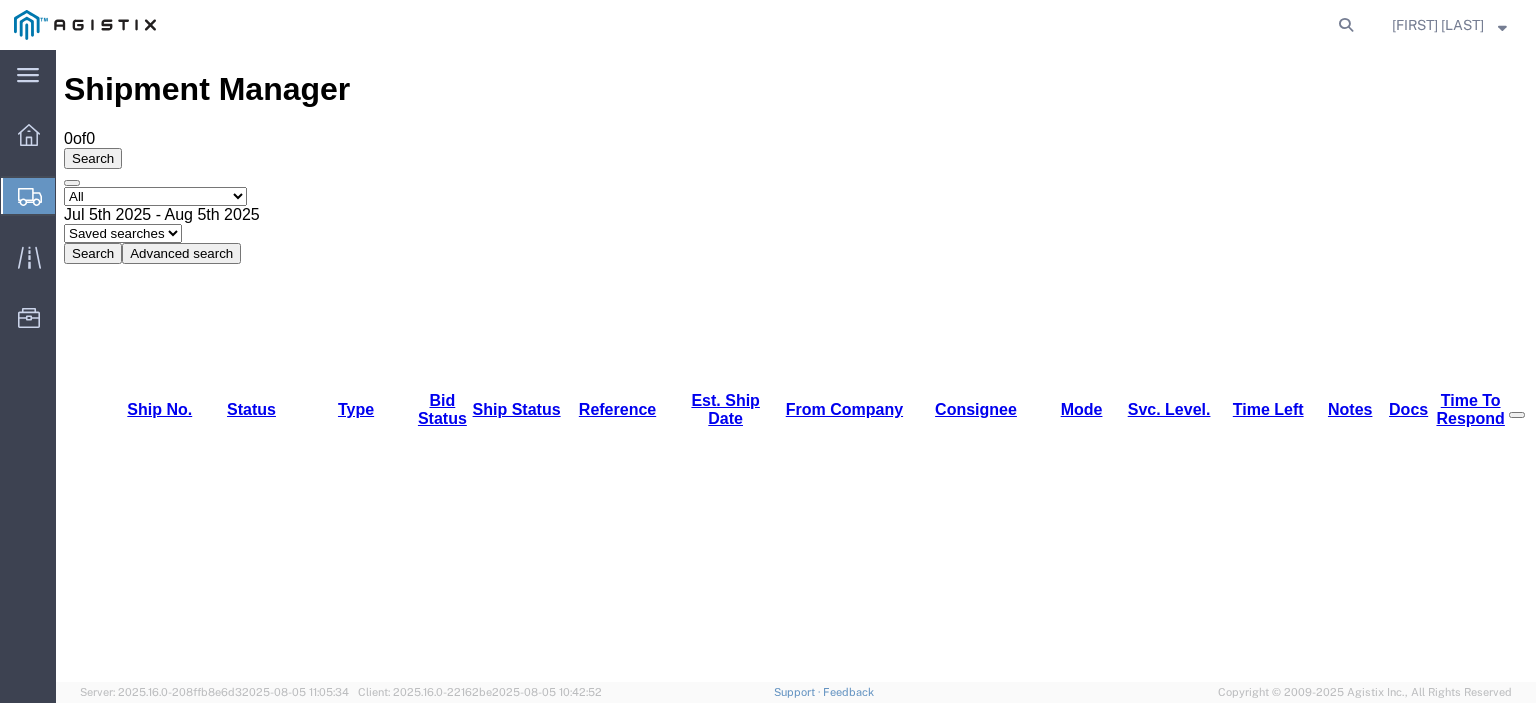 click on "Select status
Active (AC, O, P) All Approved Awaiting Confirmation (AC) Booked Canceled Closed Delivered Denied Expired Ignored Lost On Hold Open (O) Partial Delivery Pending (P) Shipped Withdrawn" at bounding box center [155, 196] 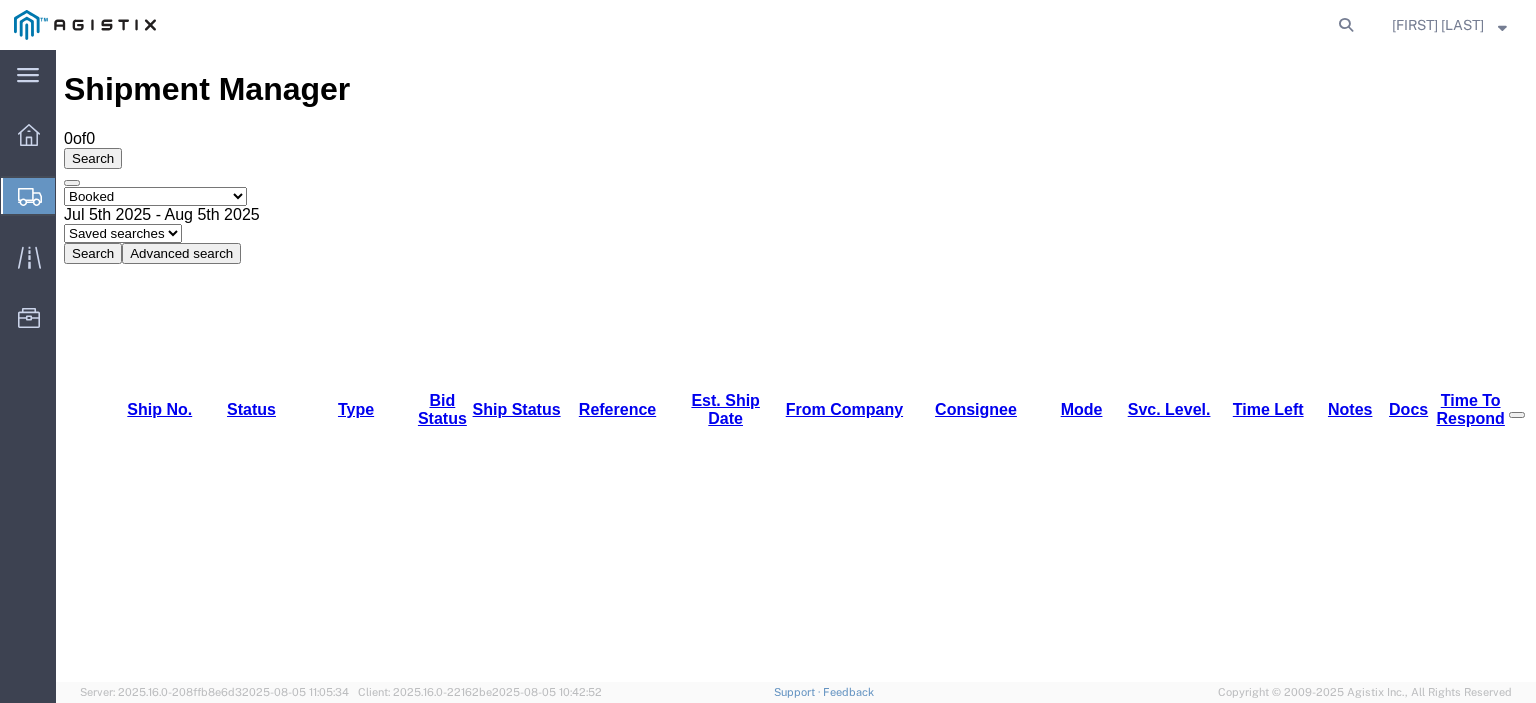 click on "Select status
Active (AC, O, P) All Approved Awaiting Confirmation (AC) Booked Canceled Closed Delivered Denied Expired Ignored Lost On Hold Open (O) Partial Delivery Pending (P) Shipped Withdrawn" at bounding box center [155, 196] 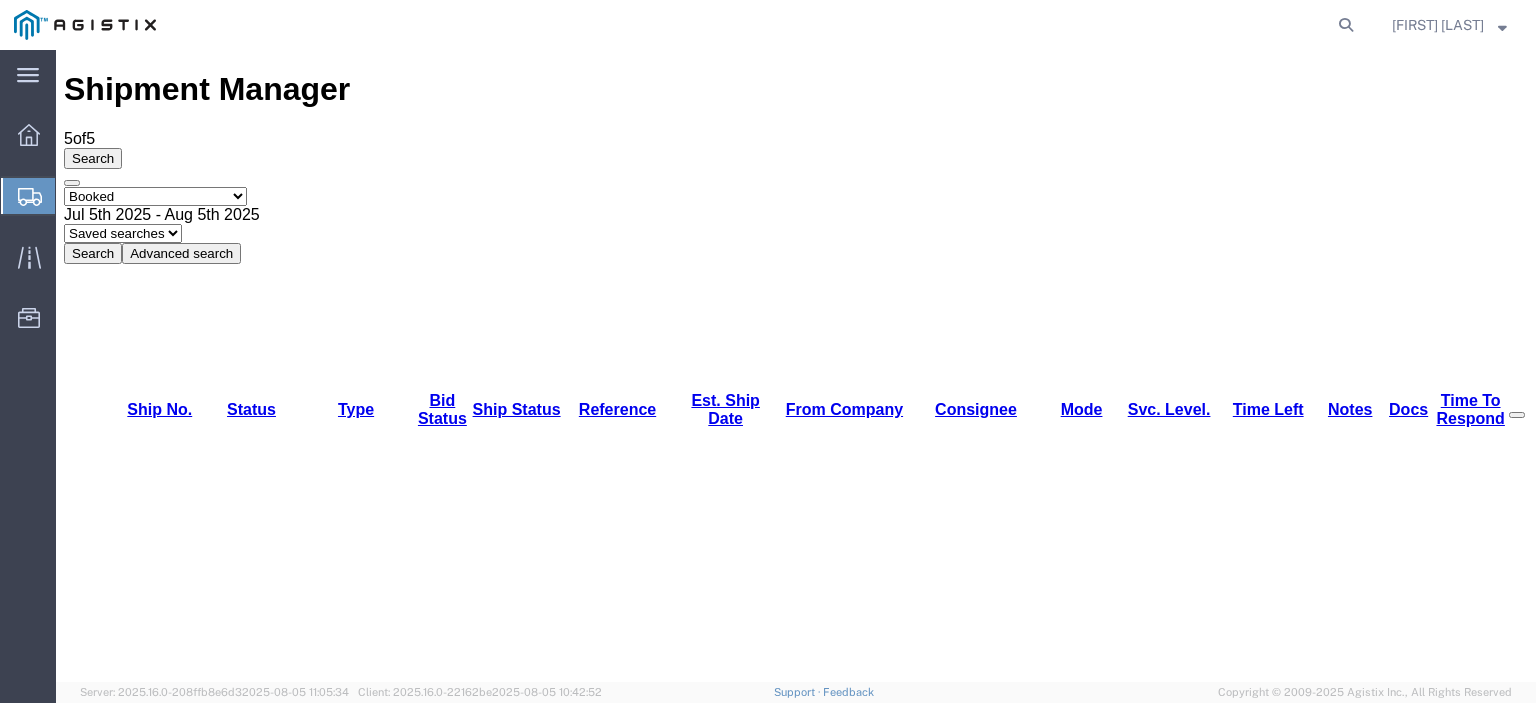 click on "56341108" at bounding box center [141, 1148] 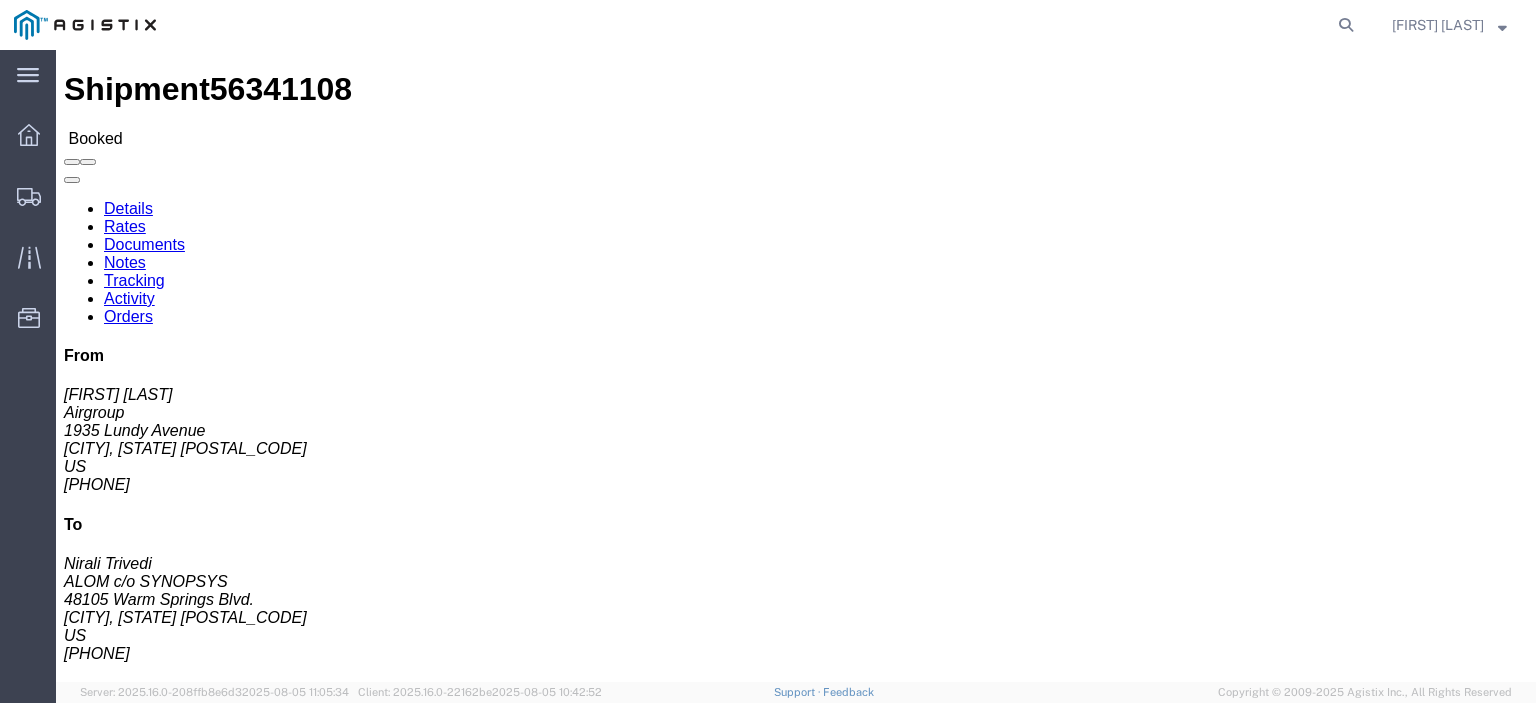 click on "Documents" 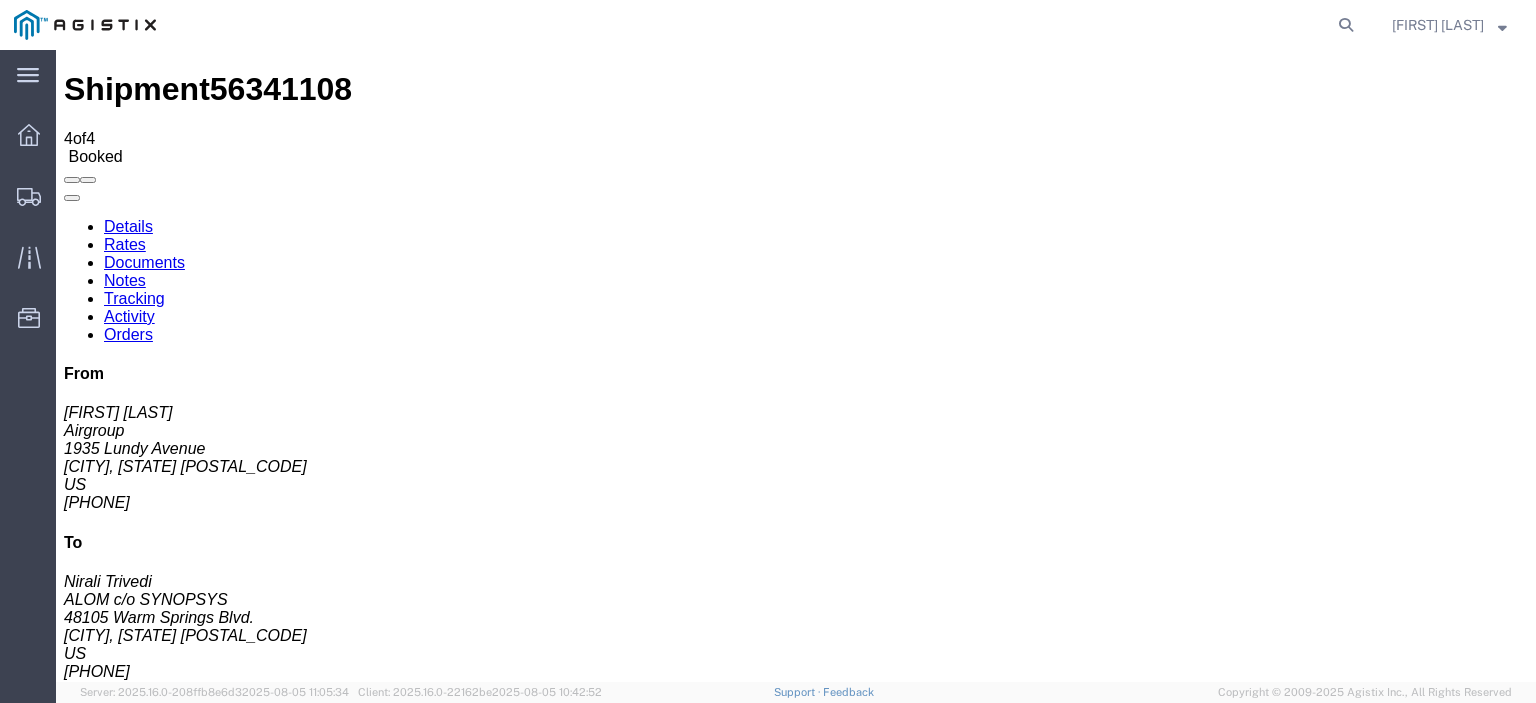 click at bounding box center [822, 1674] 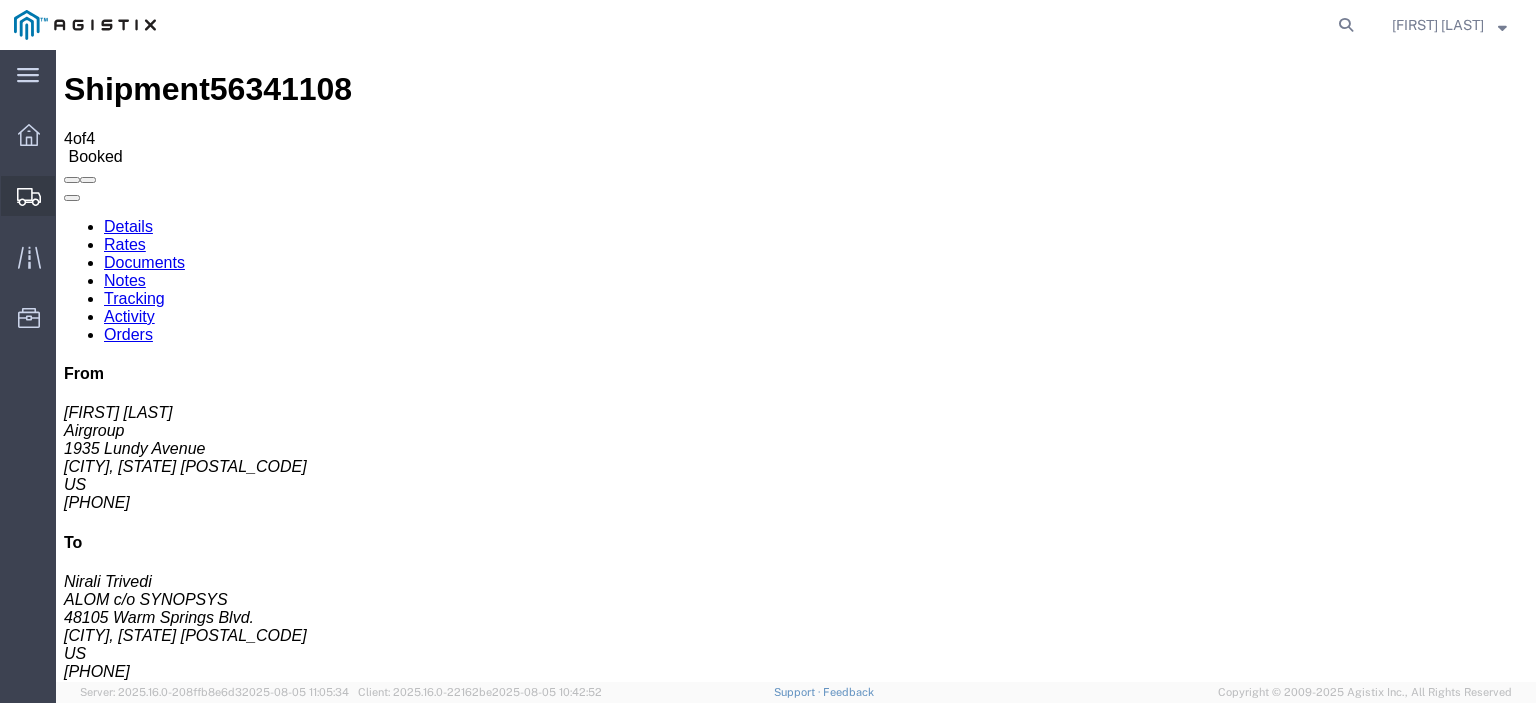 click on "Shipments" 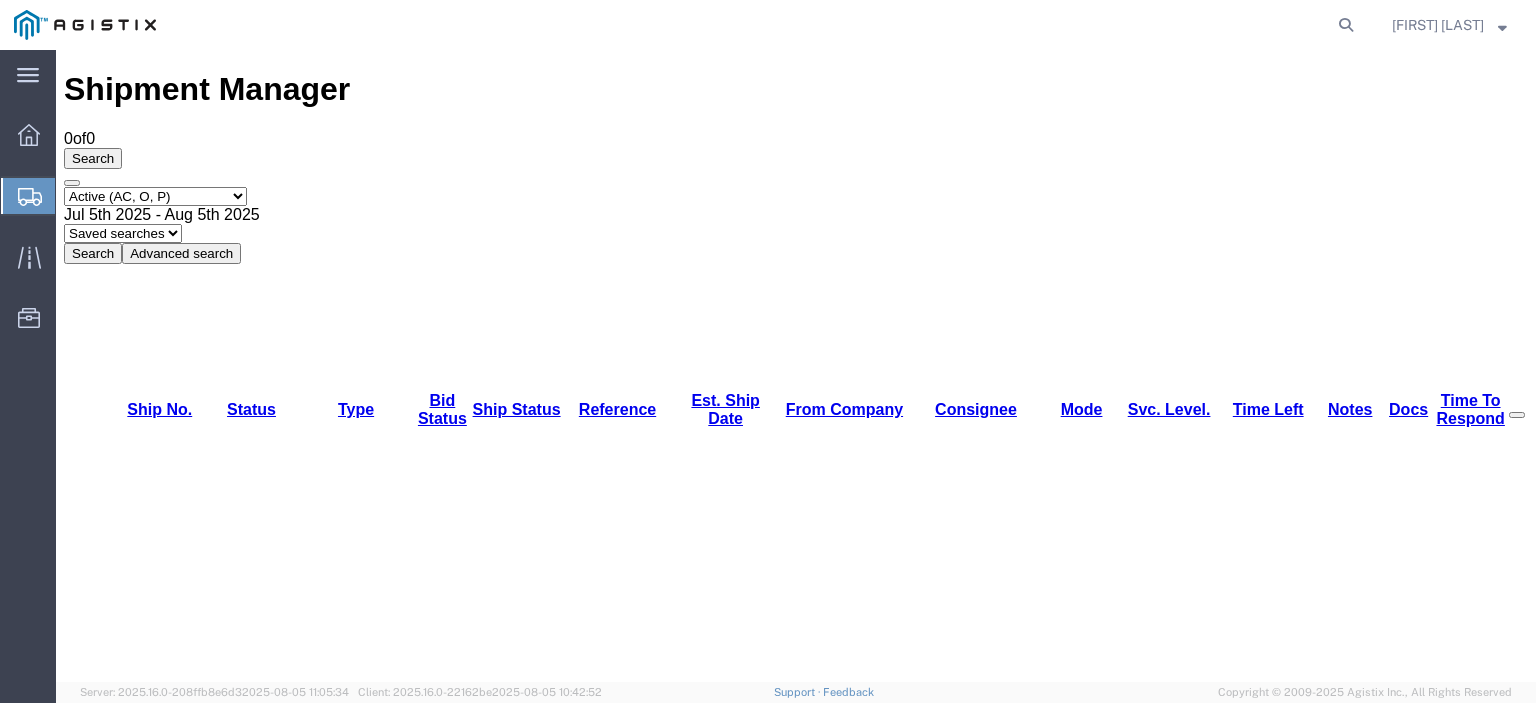 click on "Select status
Active (AC, O, P) All Approved Awaiting Confirmation (AC) Booked Canceled Closed Delivered Denied Expired Ignored Lost On Hold Open (O) Partial Delivery Pending (P) Shipped Withdrawn" at bounding box center (155, 196) 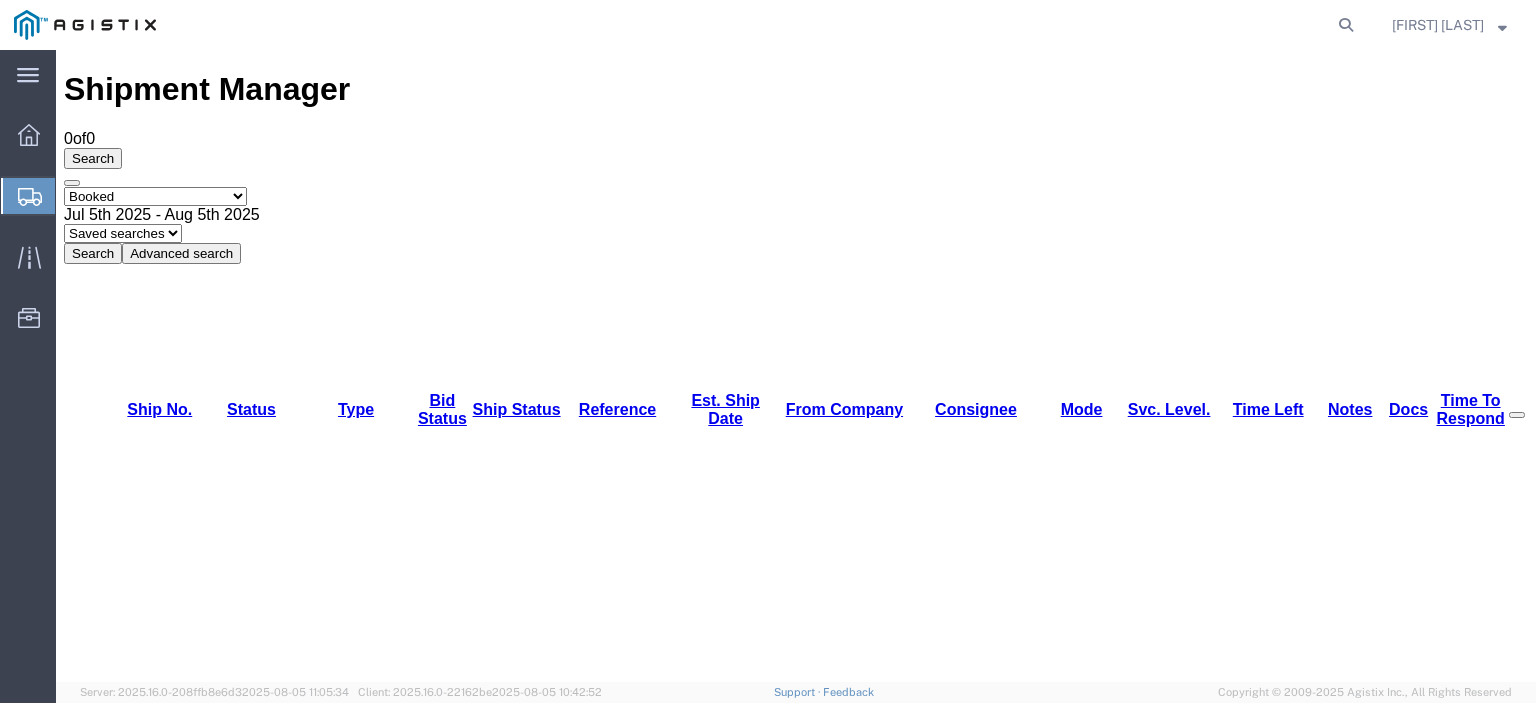 click on "Select status
Active (AC, O, P) All Approved Awaiting Confirmation (AC) Booked Canceled Closed Delivered Denied Expired Ignored Lost On Hold Open (O) Partial Delivery Pending (P) Shipped Withdrawn" at bounding box center [155, 196] 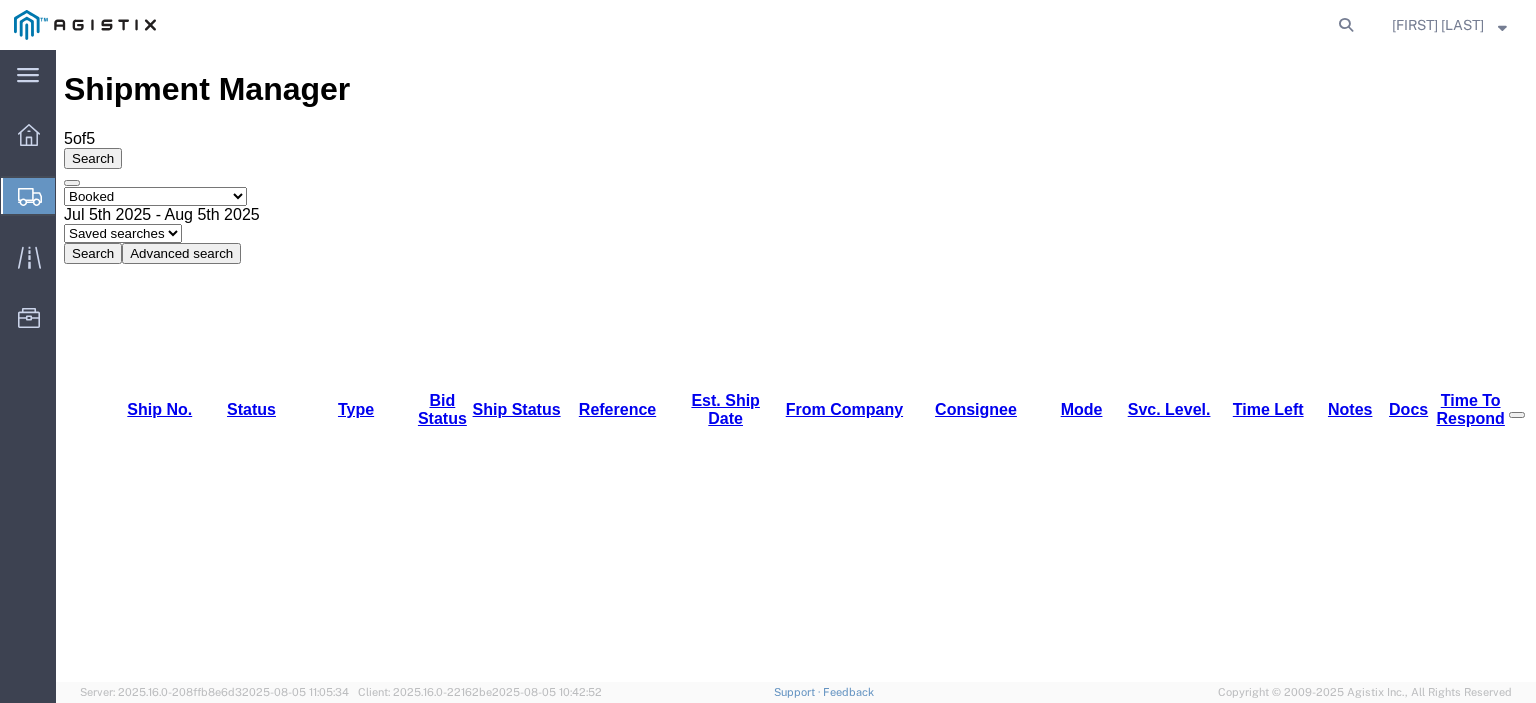click on "56254916" at bounding box center (141, 1572) 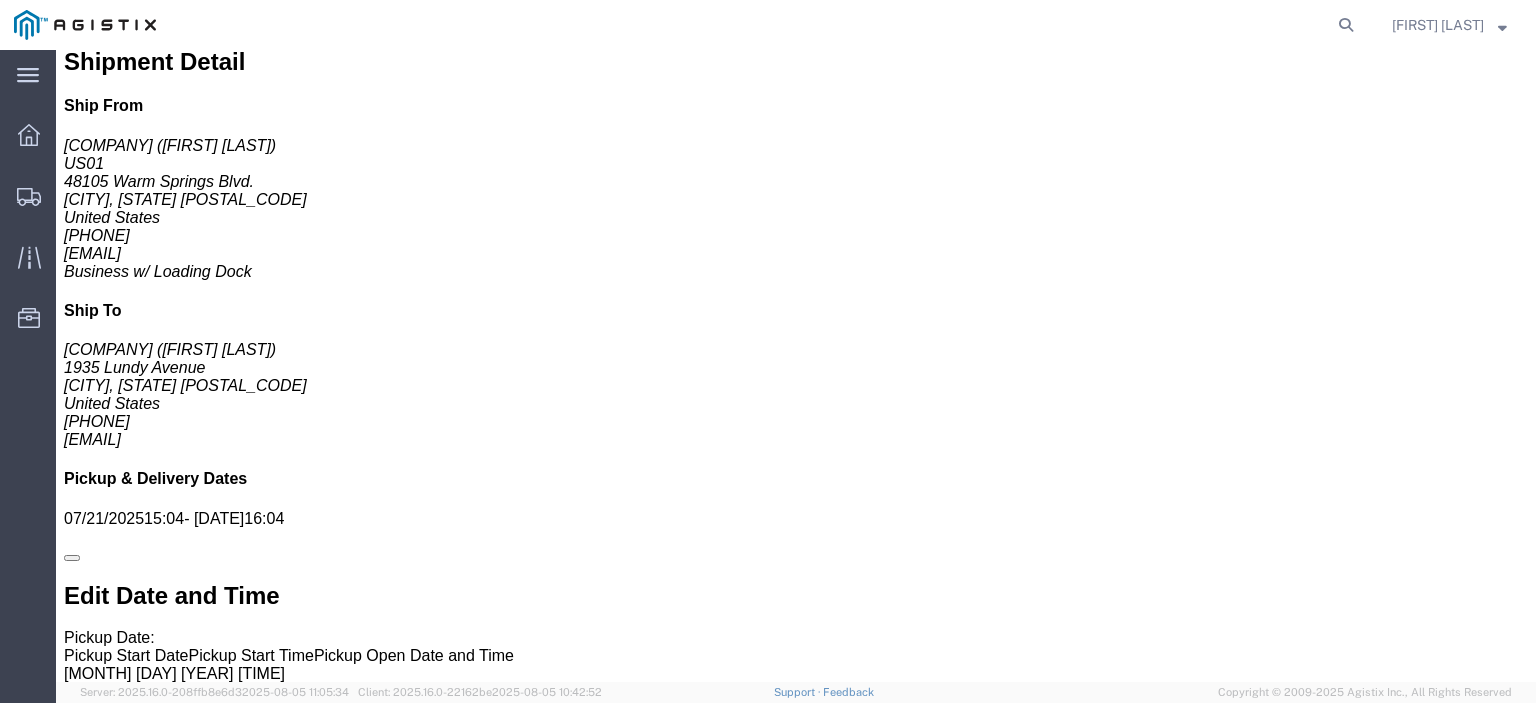 scroll, scrollTop: 1000, scrollLeft: 0, axis: vertical 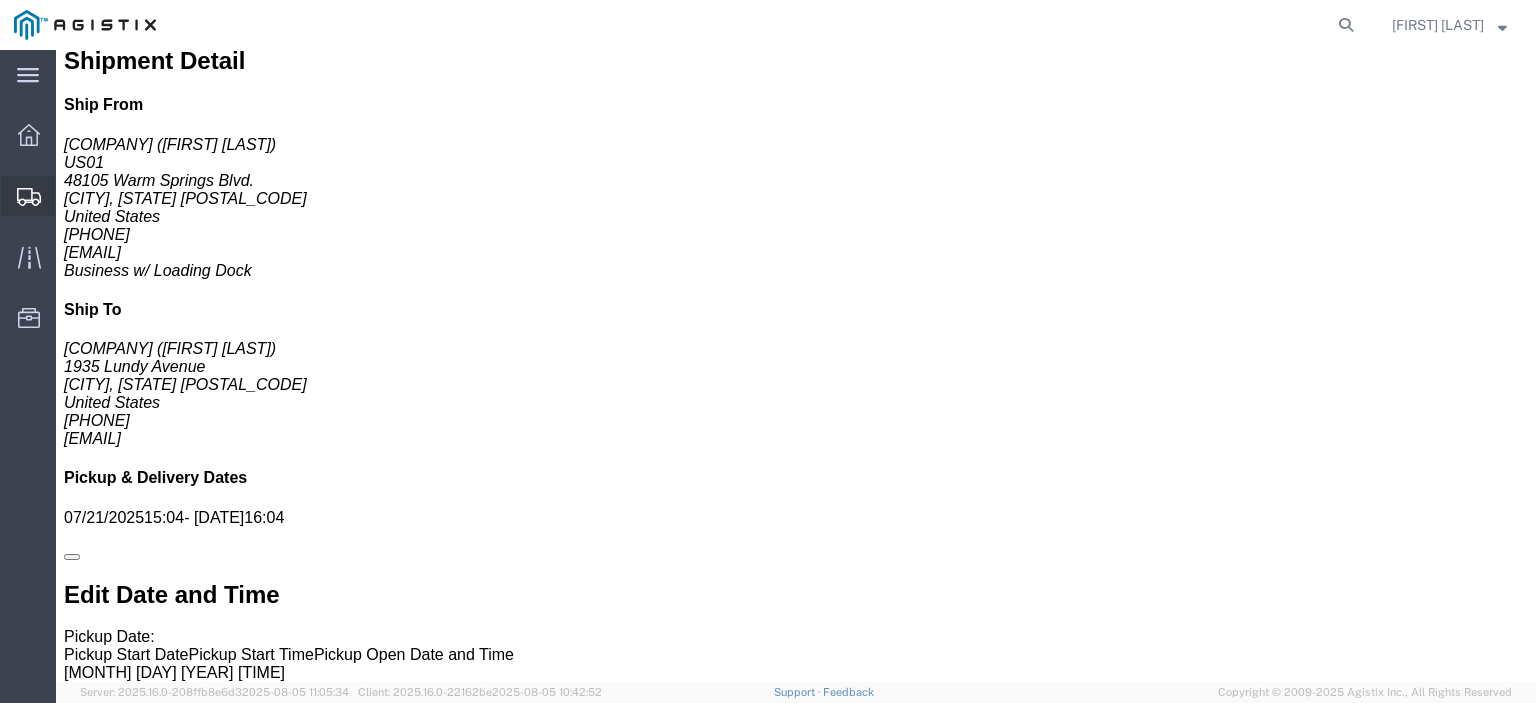 click 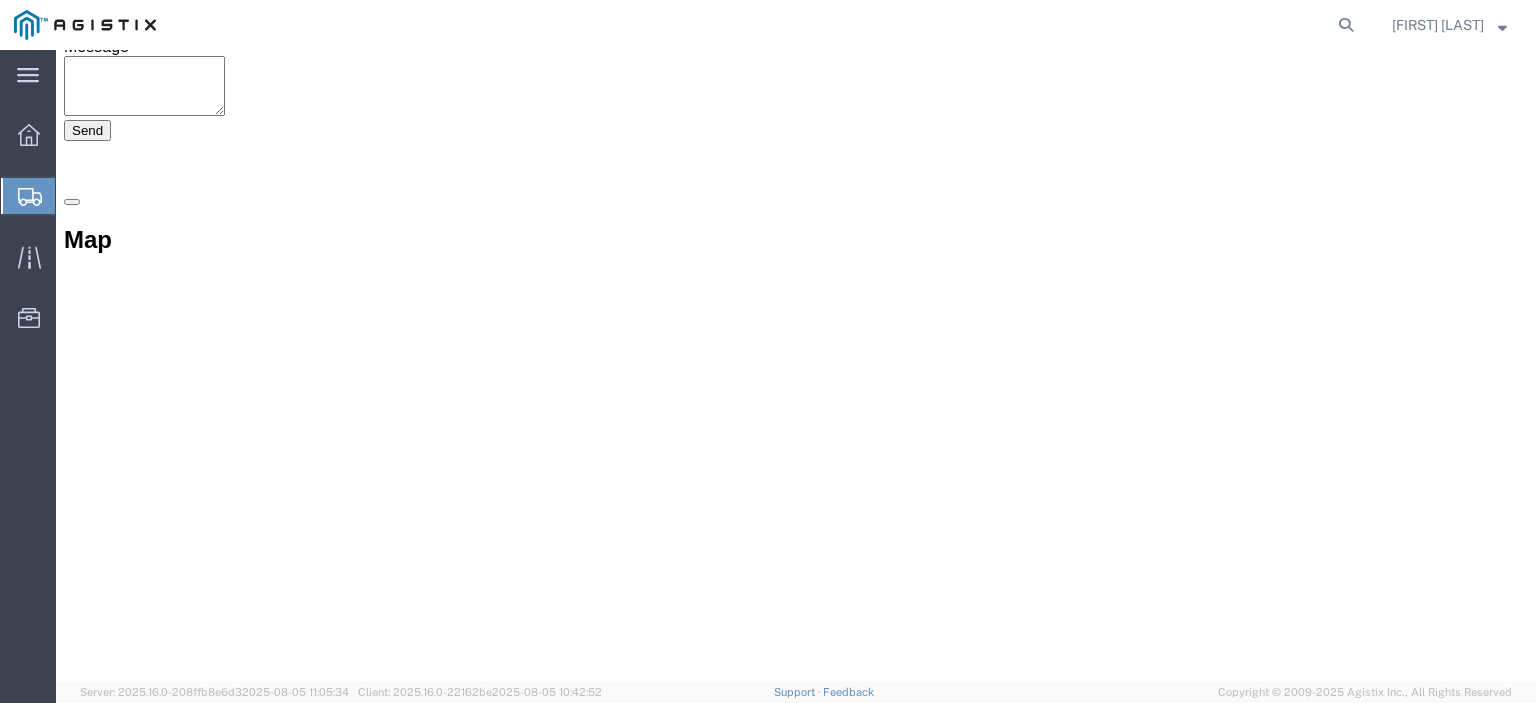 scroll, scrollTop: 0, scrollLeft: 0, axis: both 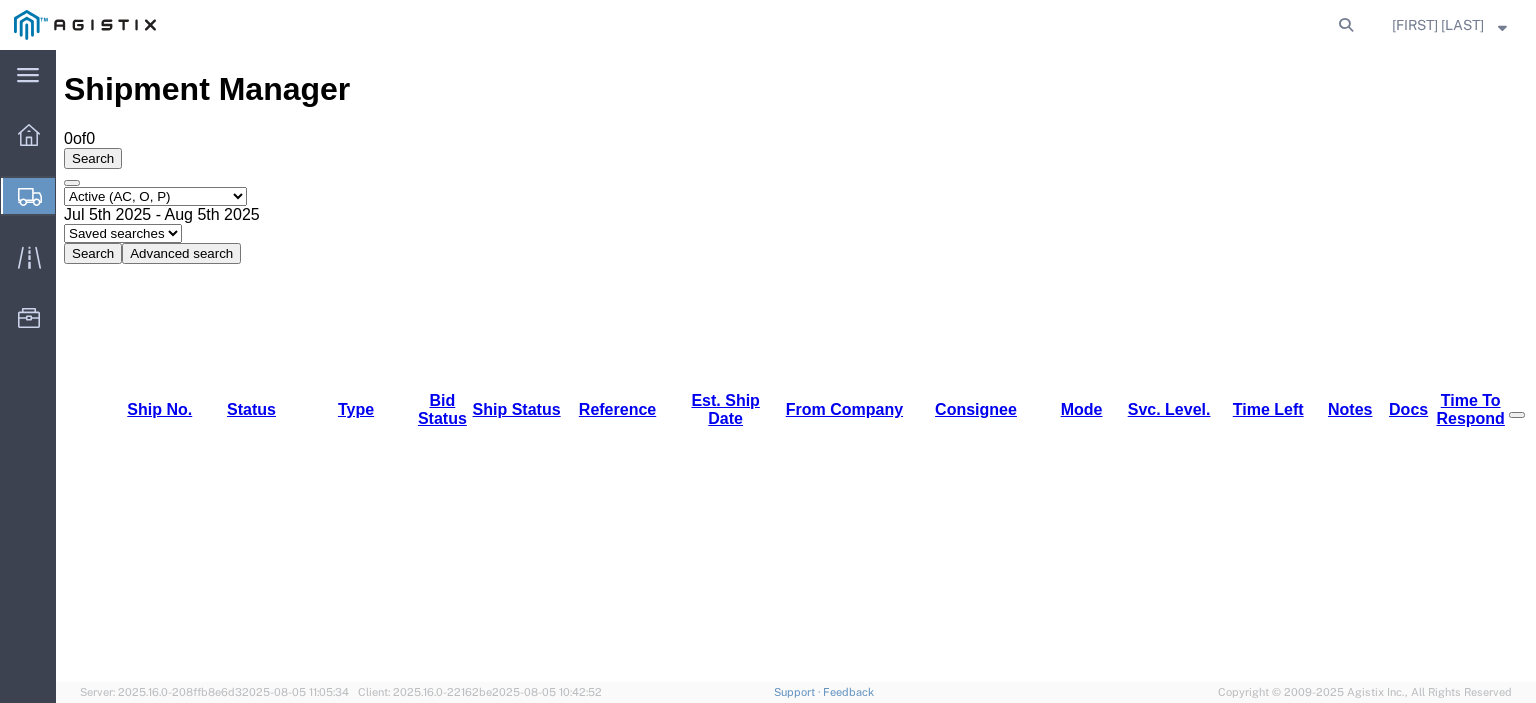 click on "Select status
Active (AC, O, P) All Approved Awaiting Confirmation (AC) Booked Canceled Closed Delivered Denied Expired Ignored Lost On Hold Open (O) Partial Delivery Pending (P) Shipped Withdrawn" at bounding box center [155, 196] 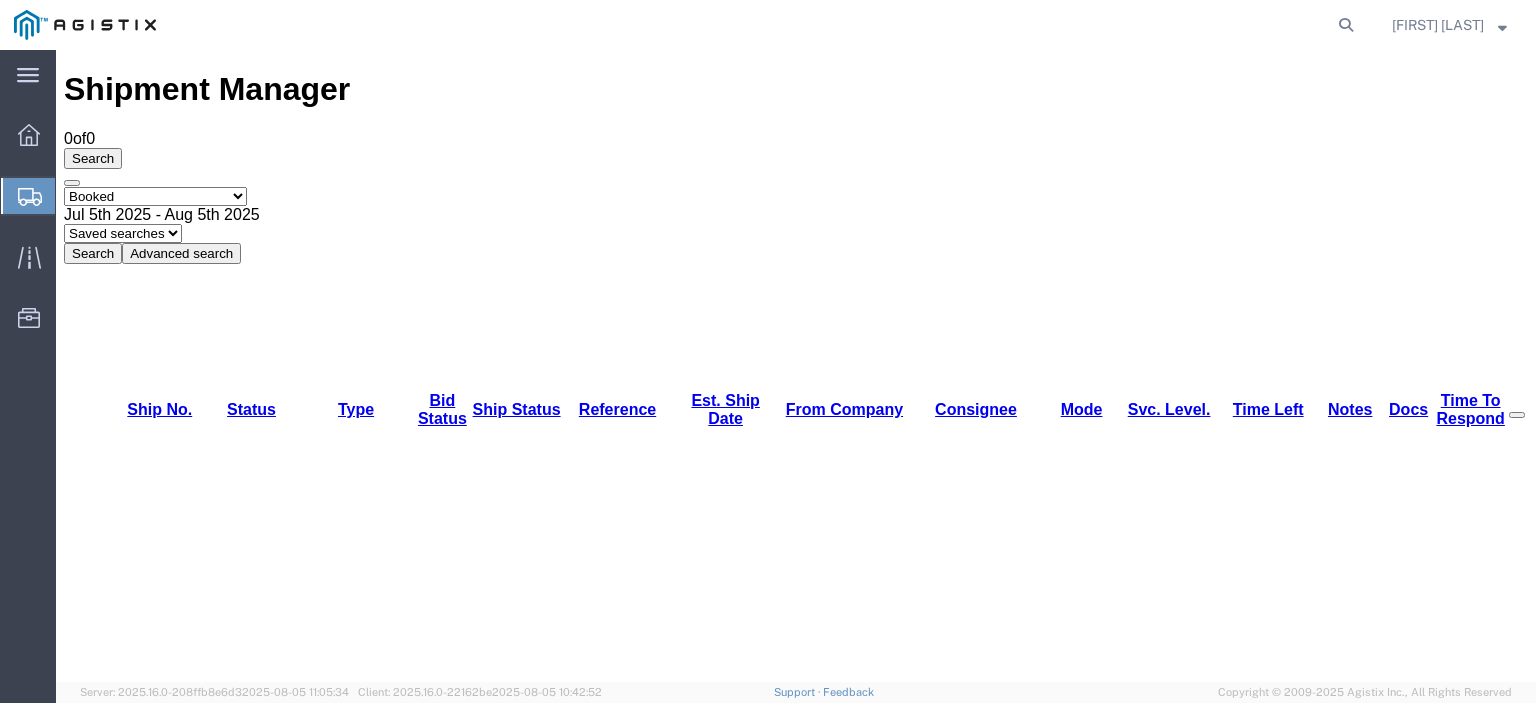 click on "Select status
Active (AC, O, P) All Approved Awaiting Confirmation (AC) Booked Canceled Closed Delivered Denied Expired Ignored Lost On Hold Open (O) Partial Delivery Pending (P) Shipped Withdrawn" at bounding box center [155, 196] 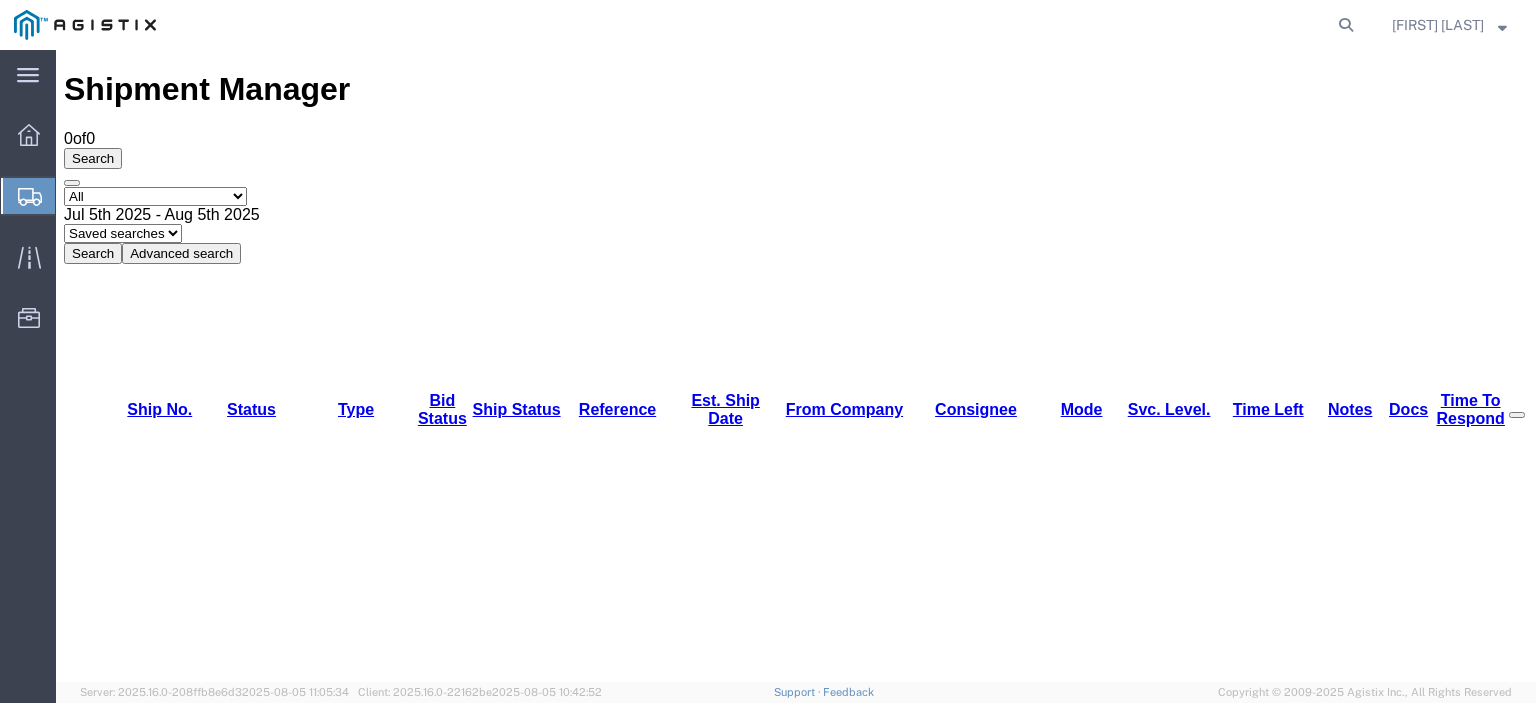 click on "Select status
Active (AC, O, P) All Approved Awaiting Confirmation (AC) Booked Canceled Closed Delivered Denied Expired Ignored Lost On Hold Open (O) Partial Delivery Pending (P) Shipped Withdrawn" at bounding box center (155, 196) 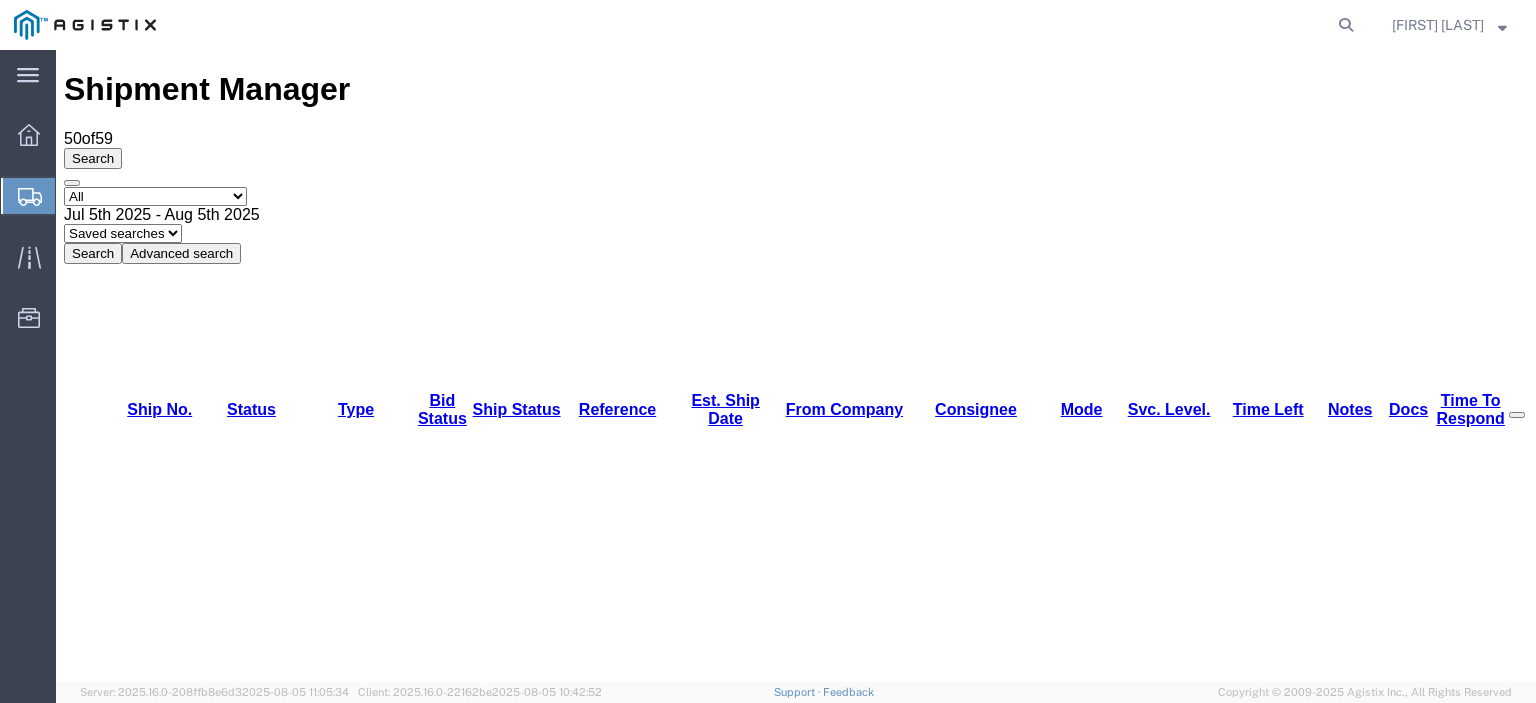 click 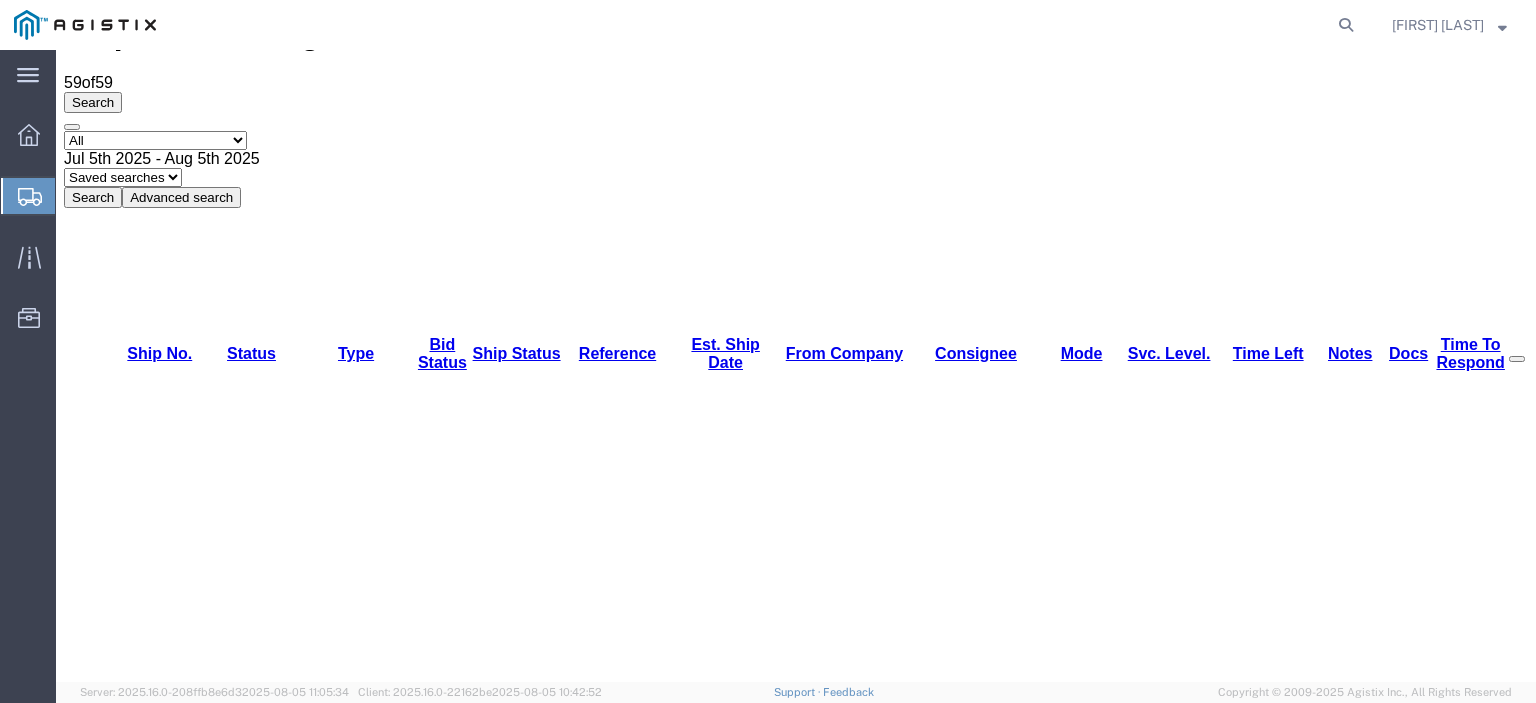 scroll, scrollTop: 0, scrollLeft: 0, axis: both 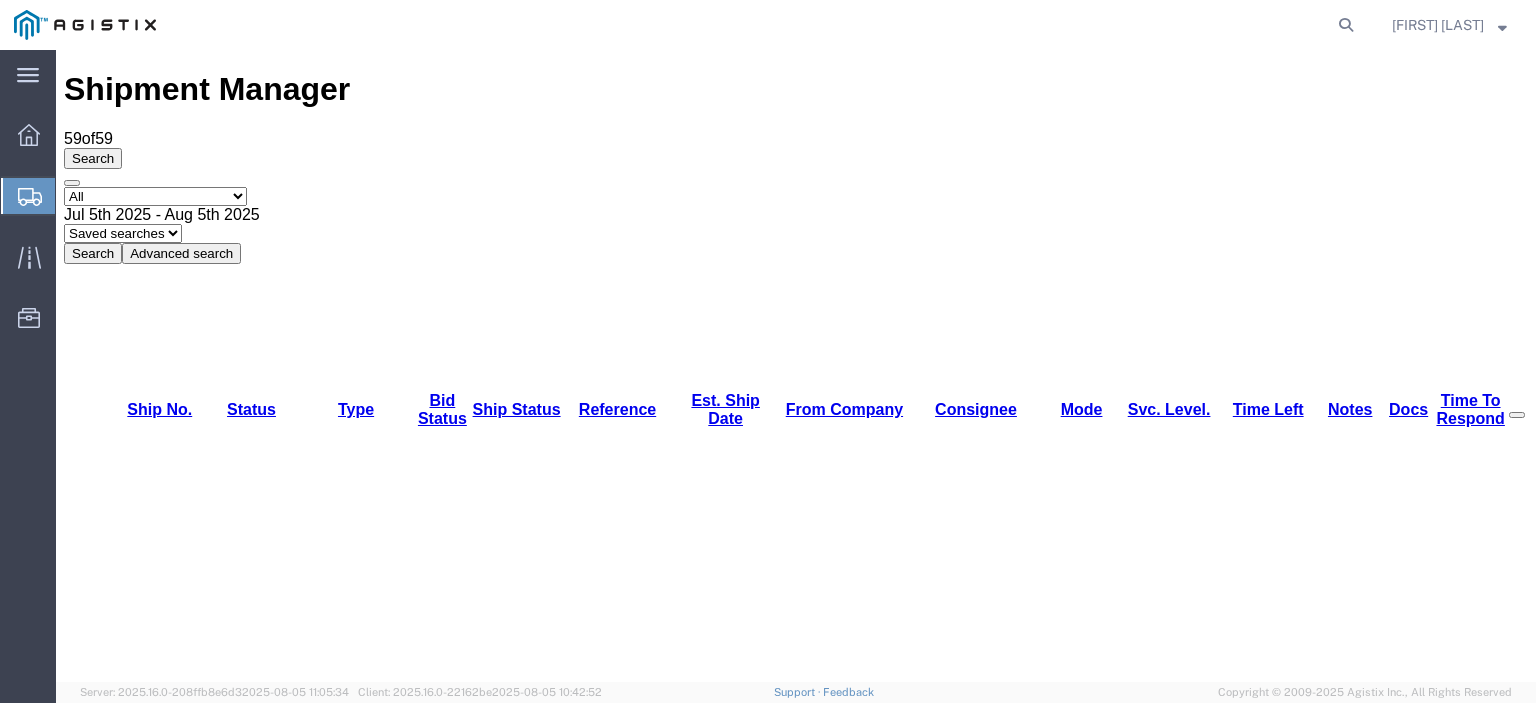 click on "Select status
Active (AC, O, P) All Approved Awaiting Confirmation (AC) Booked Canceled Closed Delivered Denied Expired Ignored Lost On Hold Open (O) Partial Delivery Pending (P) Shipped Withdrawn" at bounding box center (155, 196) 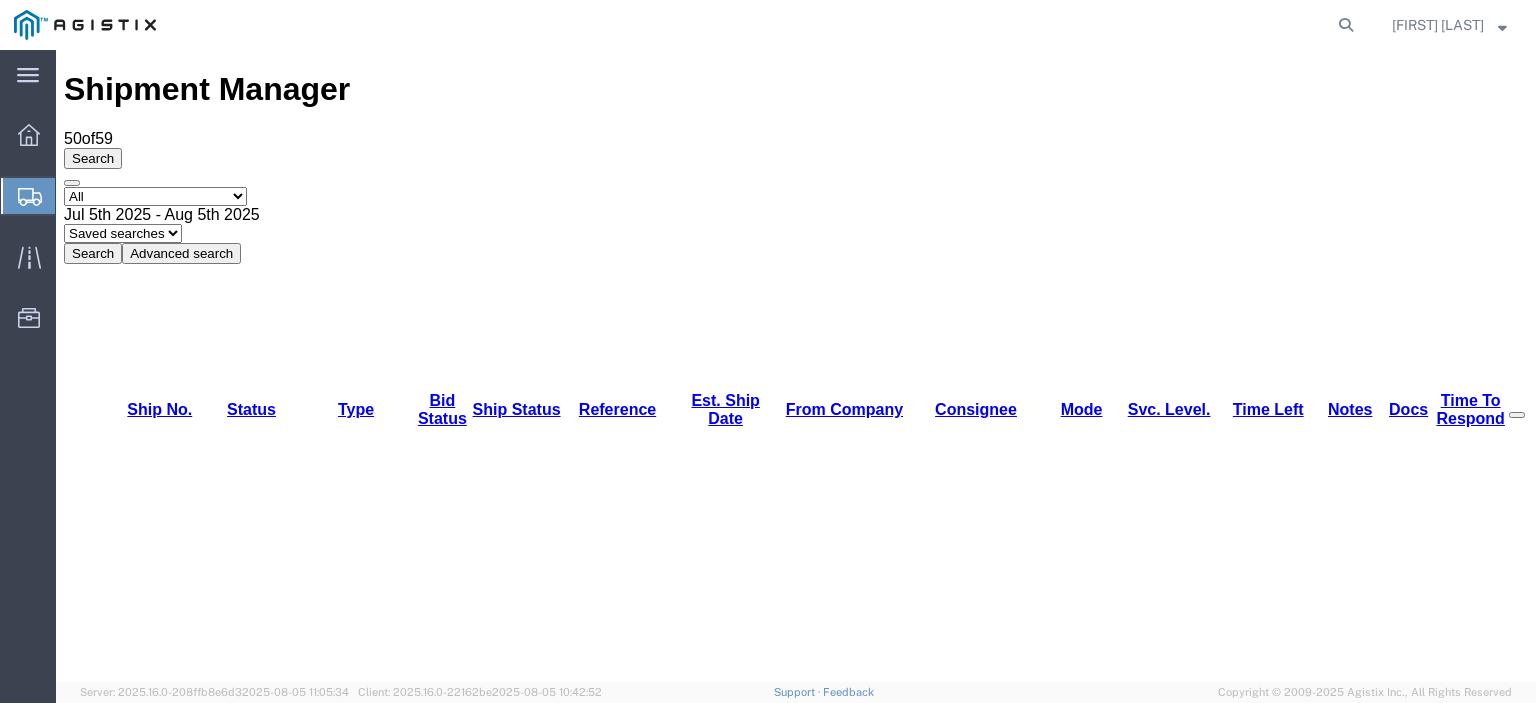click on "Search" at bounding box center [93, 253] 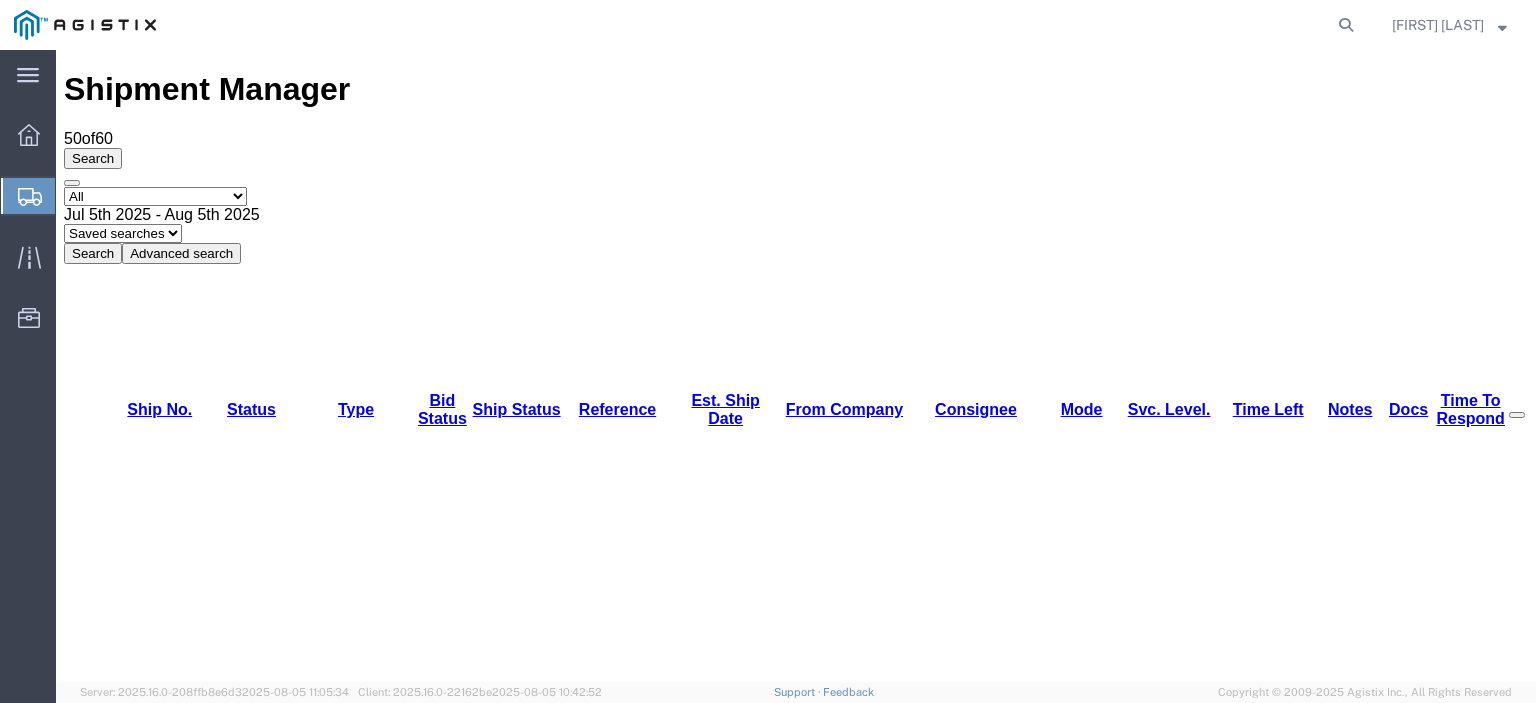 click on "56405531" at bounding box center [137, 1148] 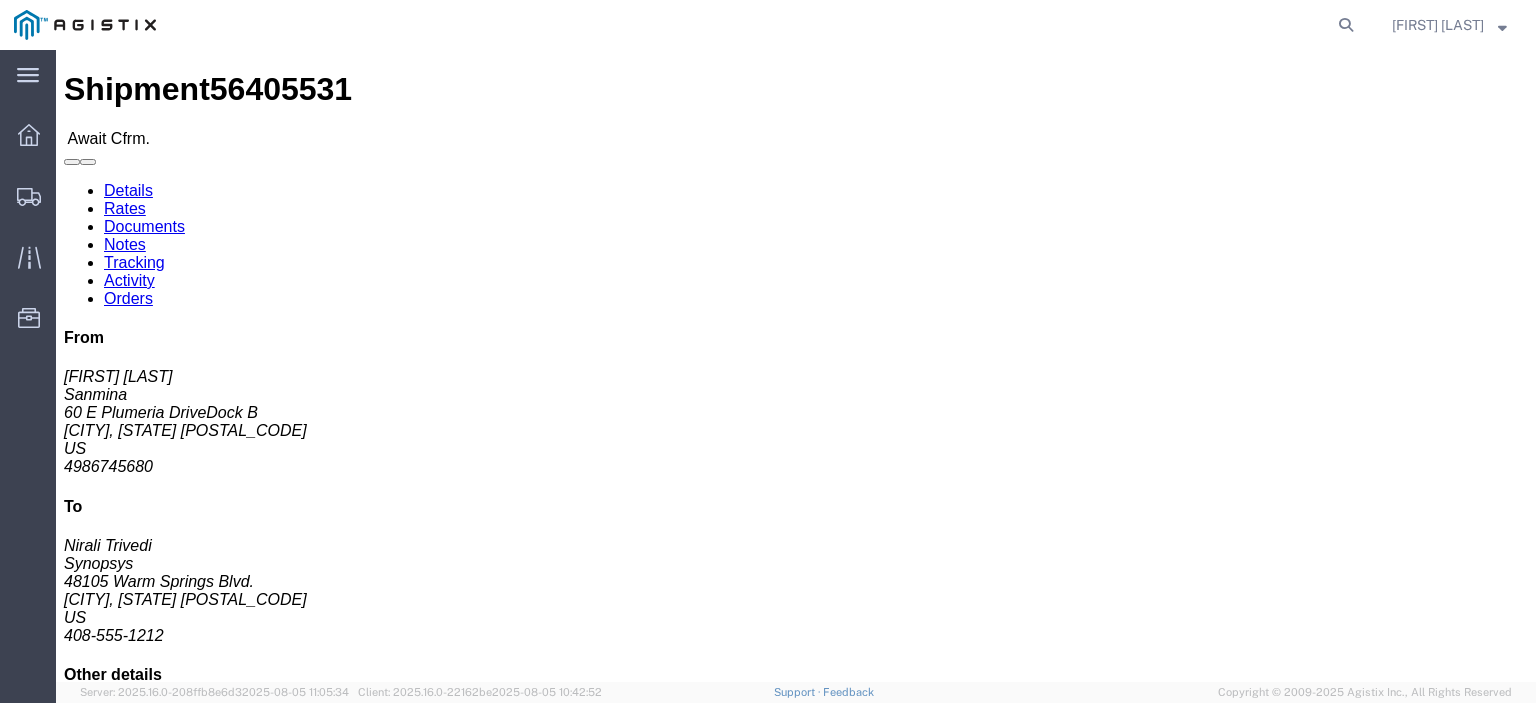 click on "Confirm" 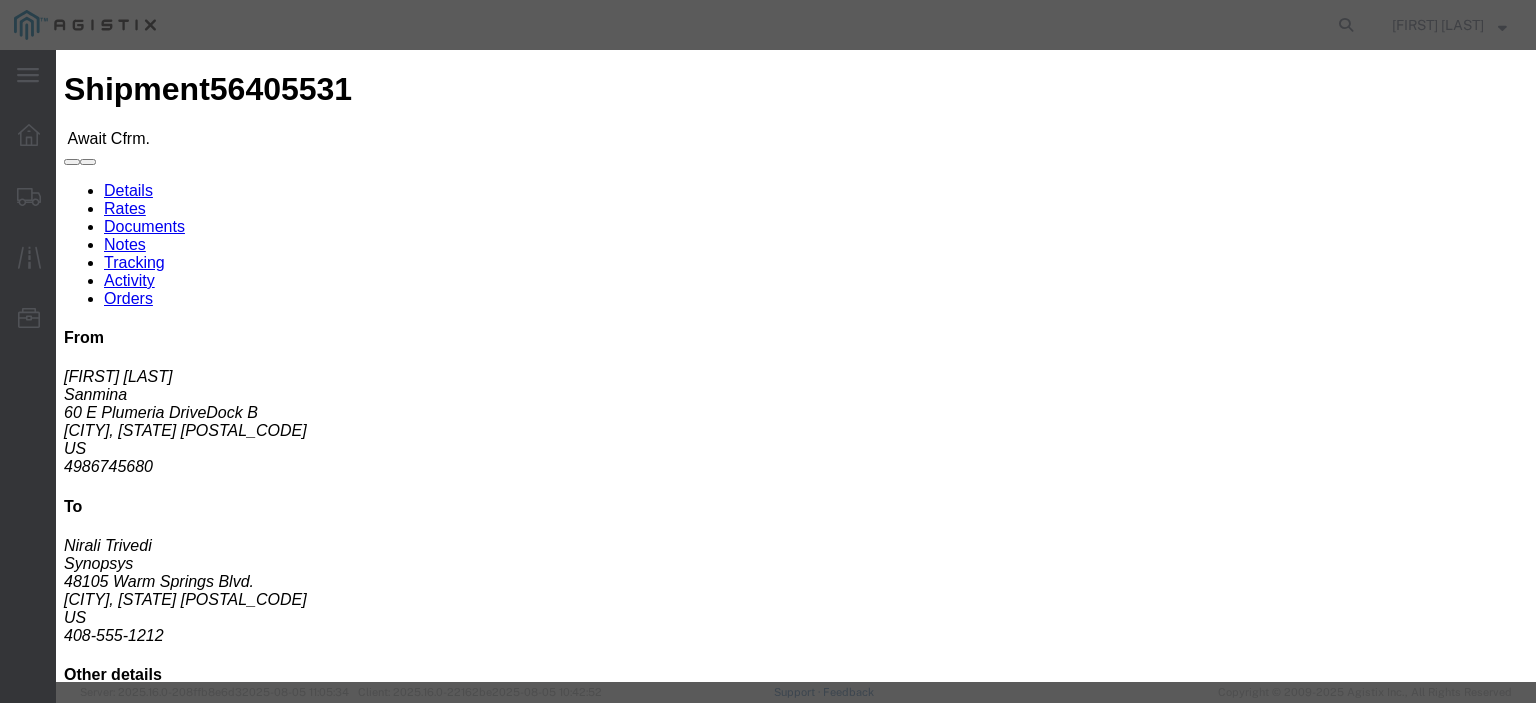 click 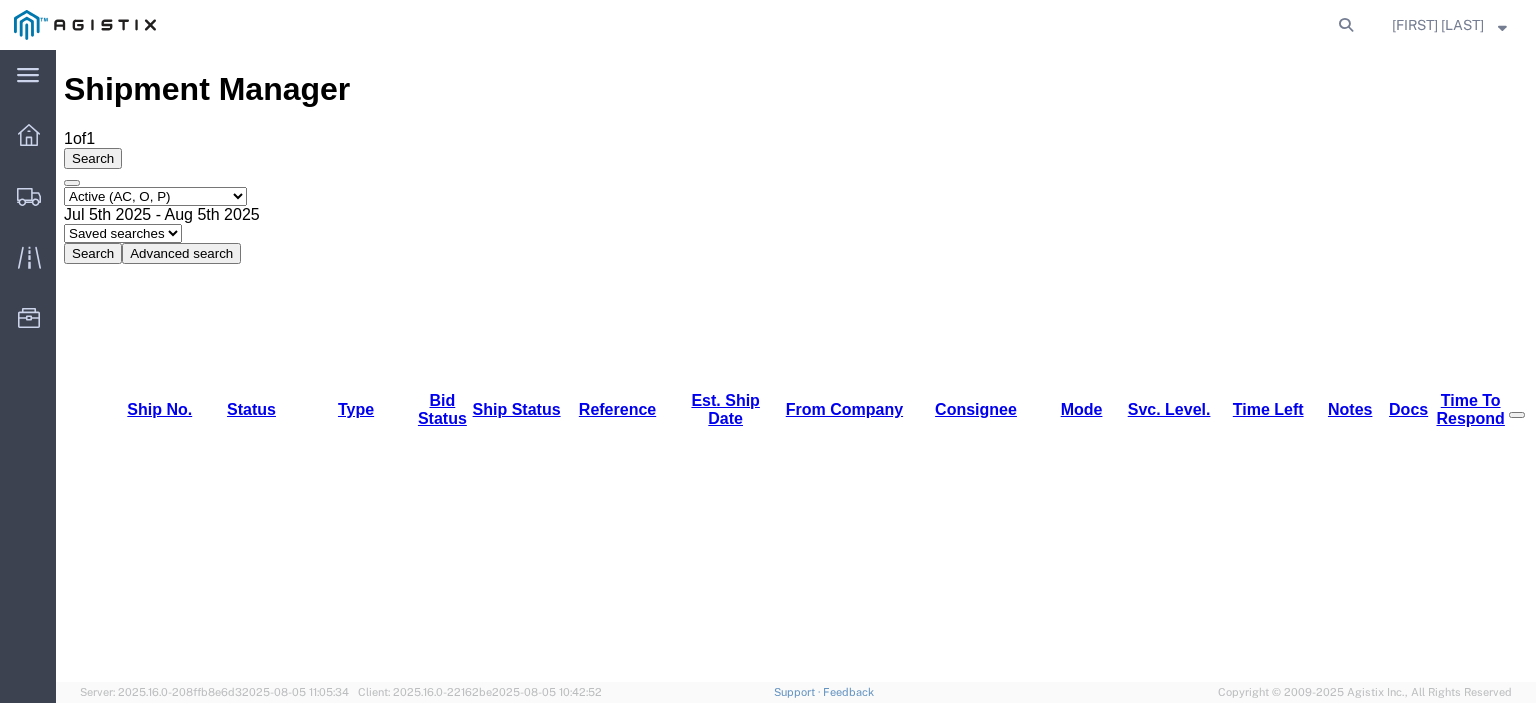 click on "Select status
Active (AC, O, P) All Approved Awaiting Confirmation (AC) Booked Canceled Closed Delivered Denied Expired Ignored Lost On Hold Open (O) Partial Delivery Pending (P) Shipped Withdrawn" at bounding box center [155, 196] 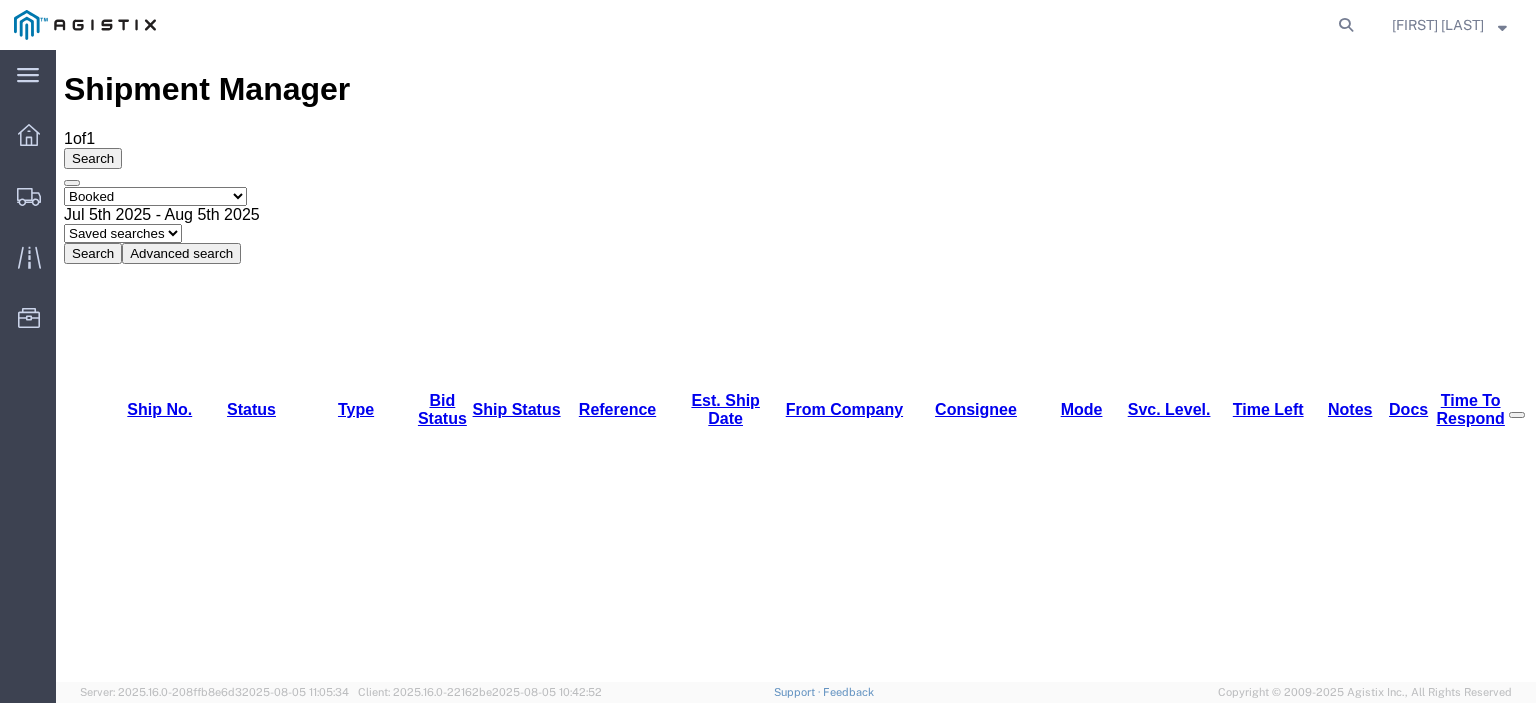 click on "Select status
Active (AC, O, P) All Approved Awaiting Confirmation (AC) Booked Canceled Closed Delivered Denied Expired Ignored Lost On Hold Open (O) Partial Delivery Pending (P) Shipped Withdrawn" at bounding box center (155, 196) 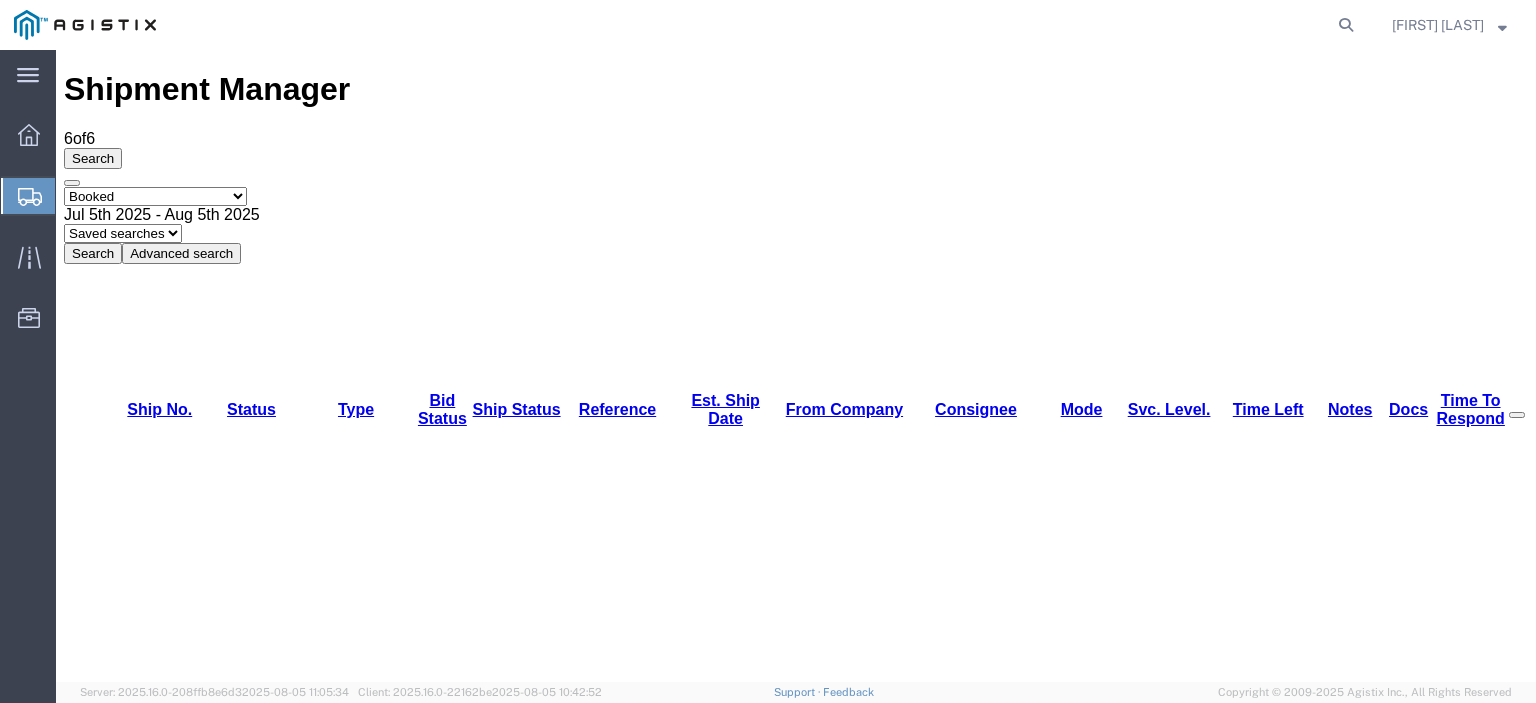 click on "Select status
Active (AC, O, P) All Approved Awaiting Confirmation (AC) Booked Canceled Closed Delivered Denied Expired Ignored Lost On Hold Open (O) Partial Delivery Pending (P) Shipped Withdrawn" at bounding box center (155, 196) 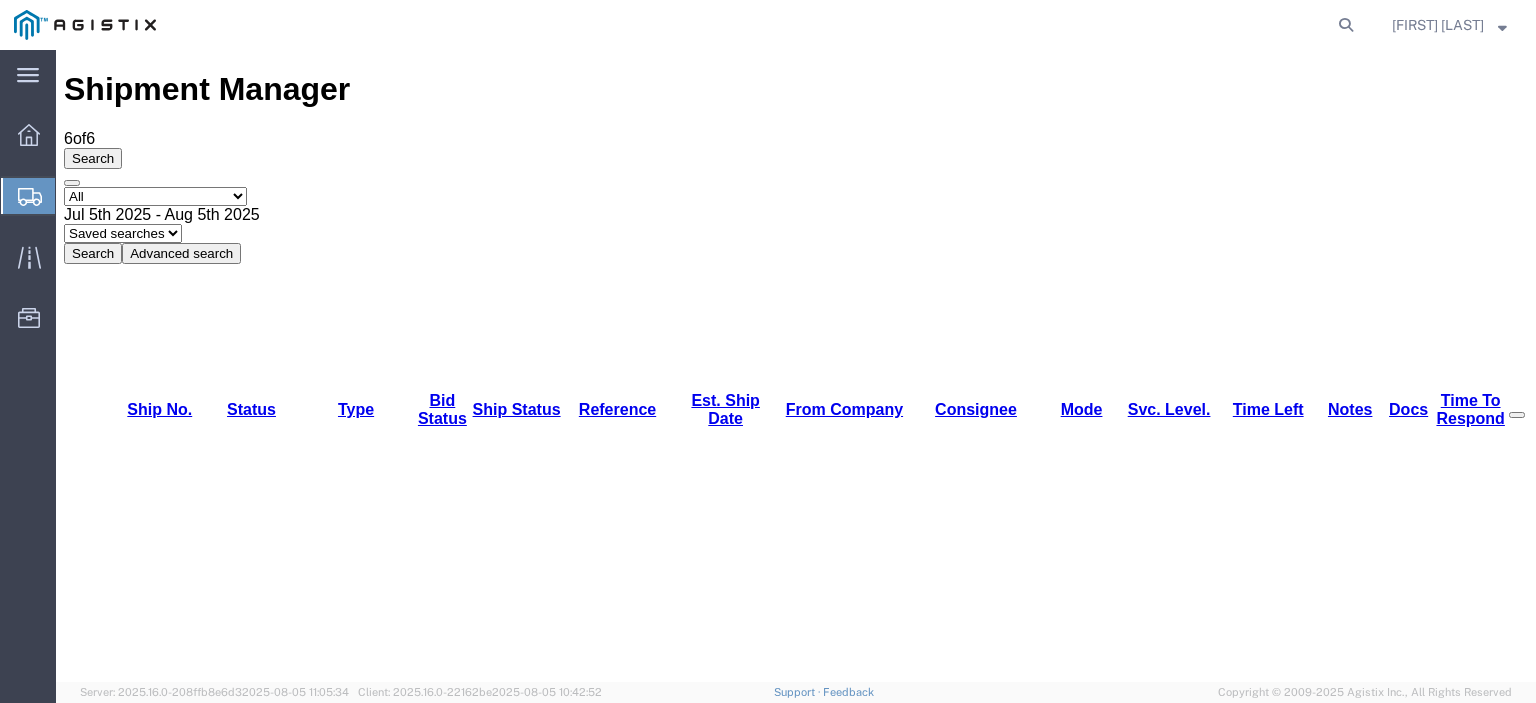 click on "Select status
Active (AC, O, P) All Approved Awaiting Confirmation (AC) Booked Canceled Closed Delivered Denied Expired Ignored Lost On Hold Open (O) Partial Delivery Pending (P) Shipped Withdrawn" at bounding box center [155, 196] 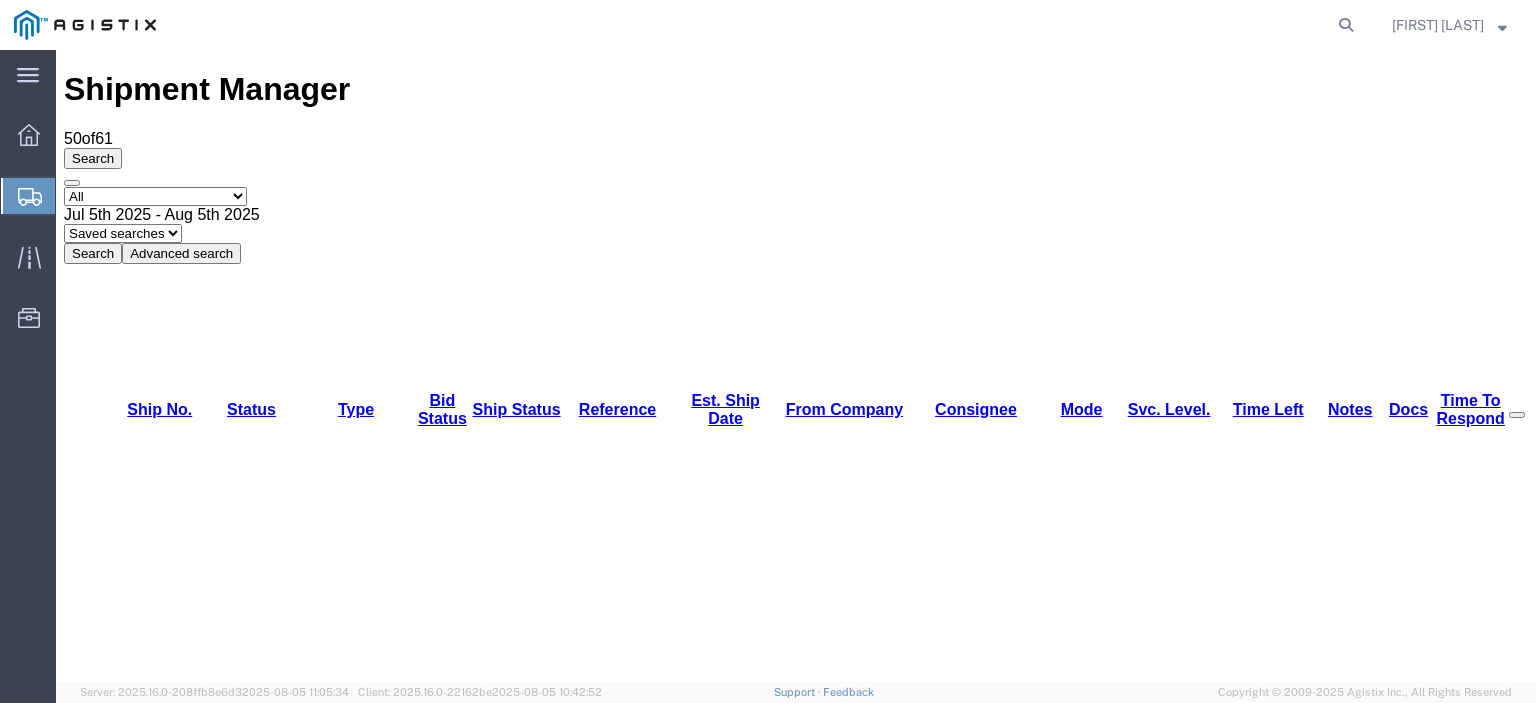 click on "56405267" at bounding box center (137, 1360) 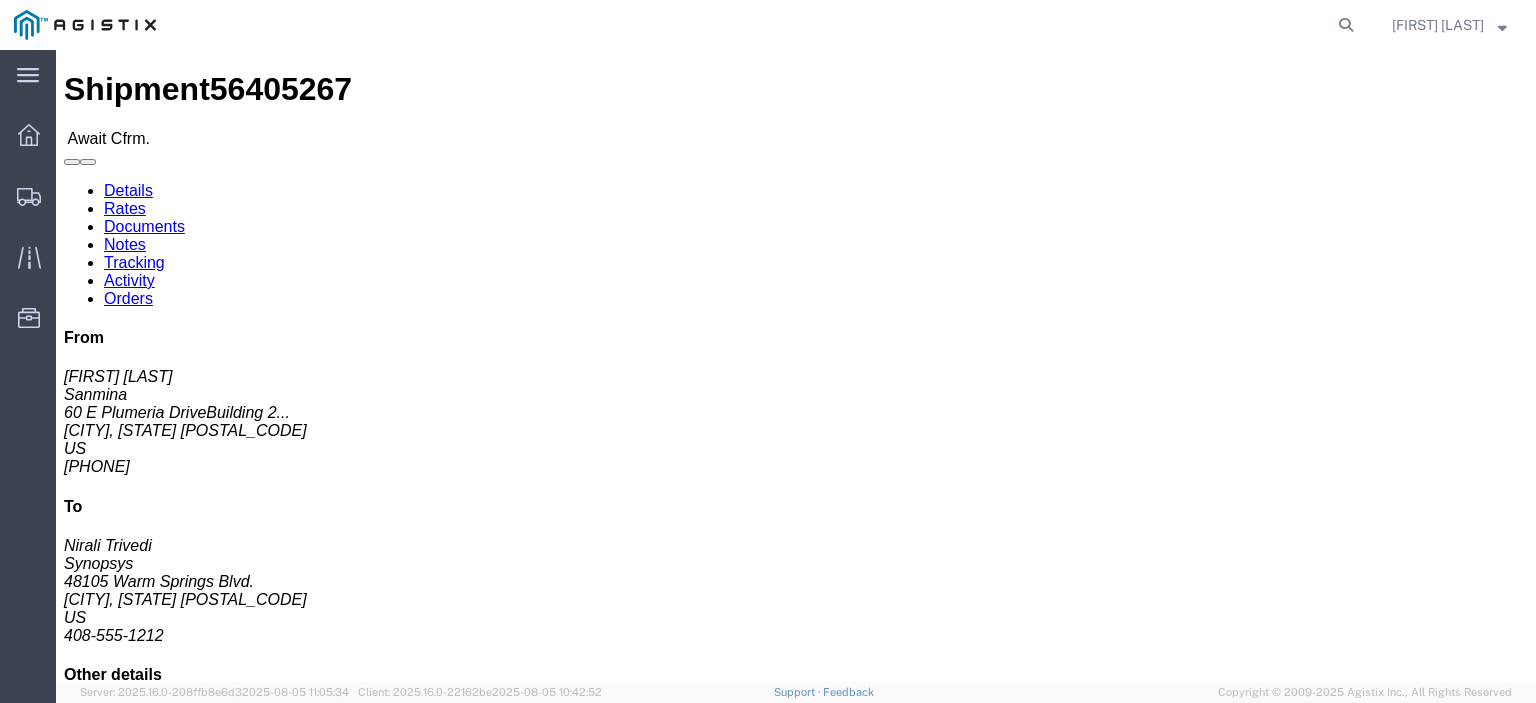 click on "Confirm" 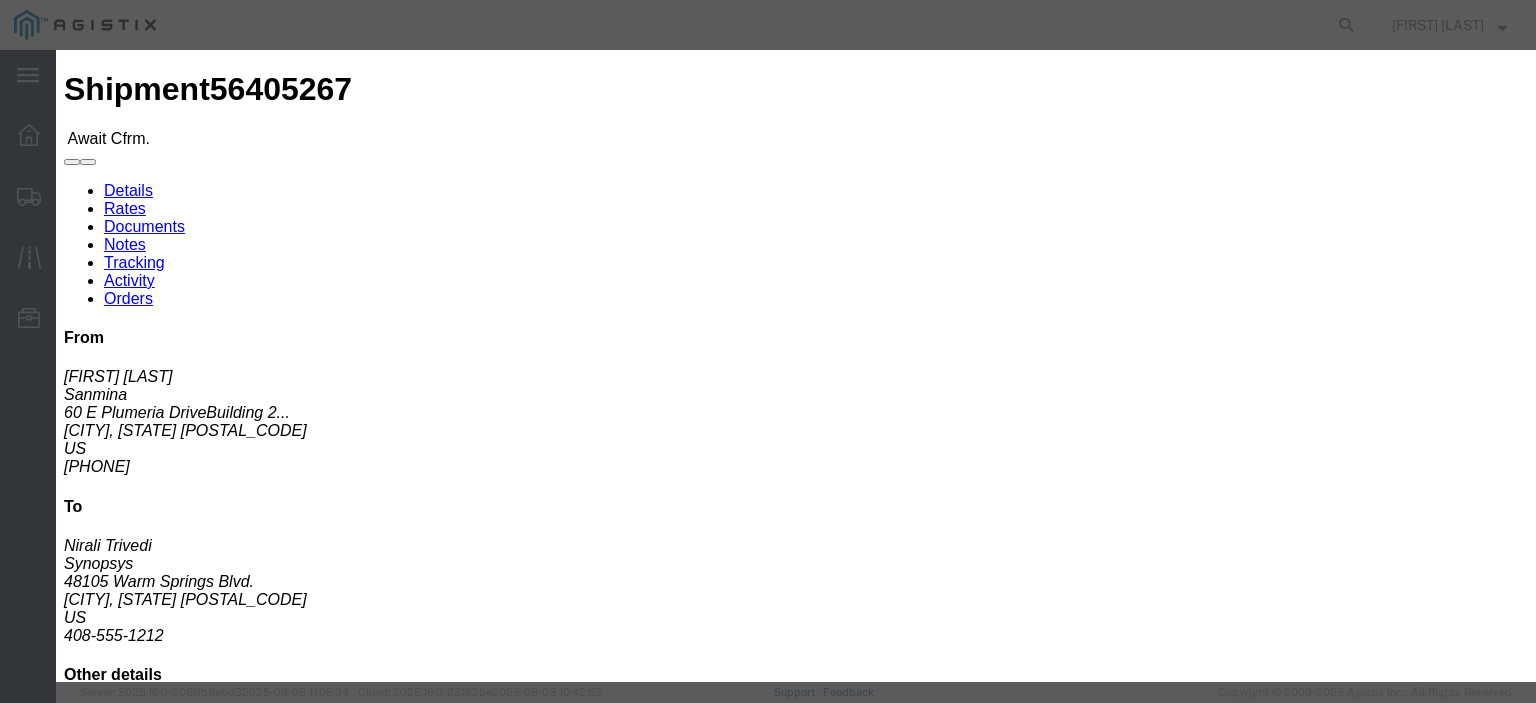drag, startPoint x: 496, startPoint y: 233, endPoint x: 574, endPoint y: 233, distance: 78 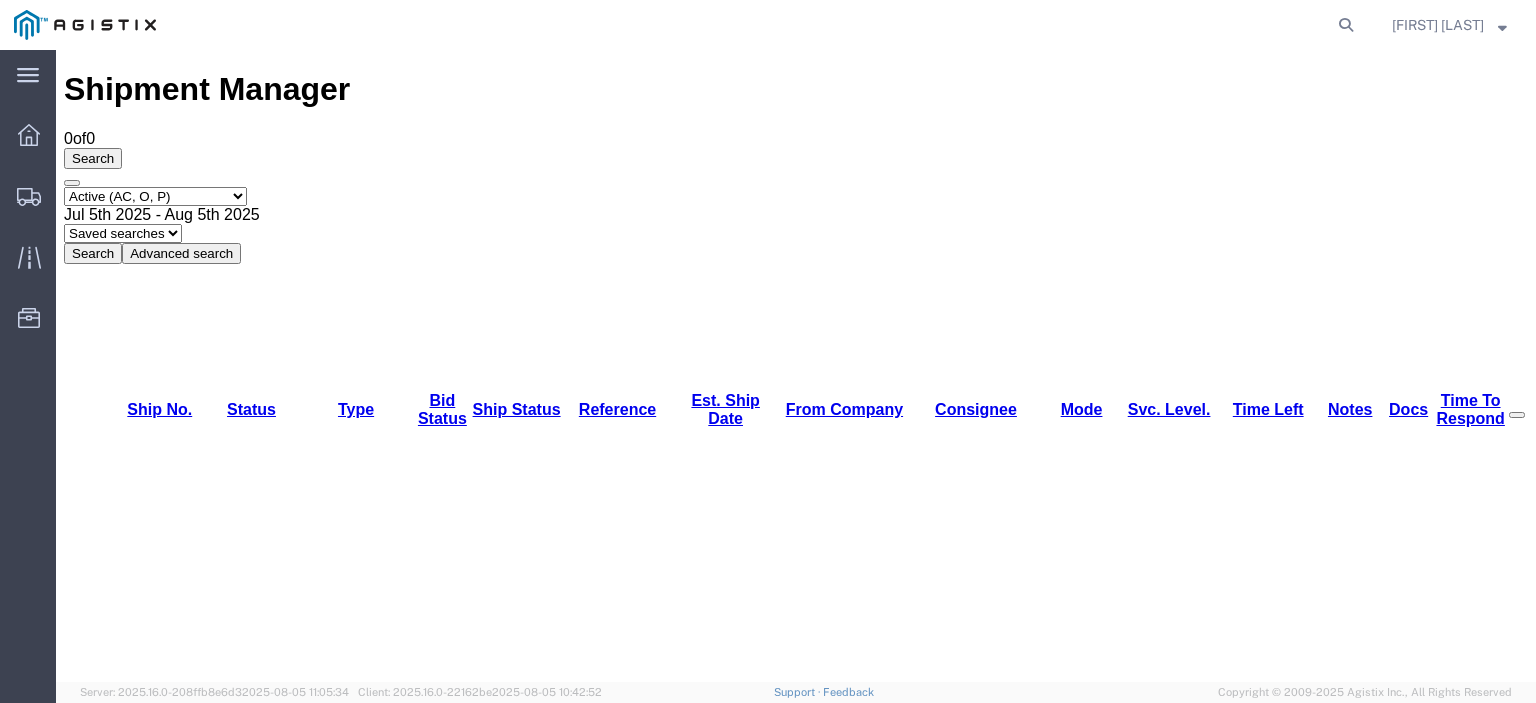 click on "Select status
Active (AC, O, P) All Approved Awaiting Confirmation (AC) Booked Canceled Closed Delivered Denied Expired Ignored Lost On Hold Open (O) Partial Delivery Pending (P) Shipped Withdrawn" at bounding box center [155, 196] 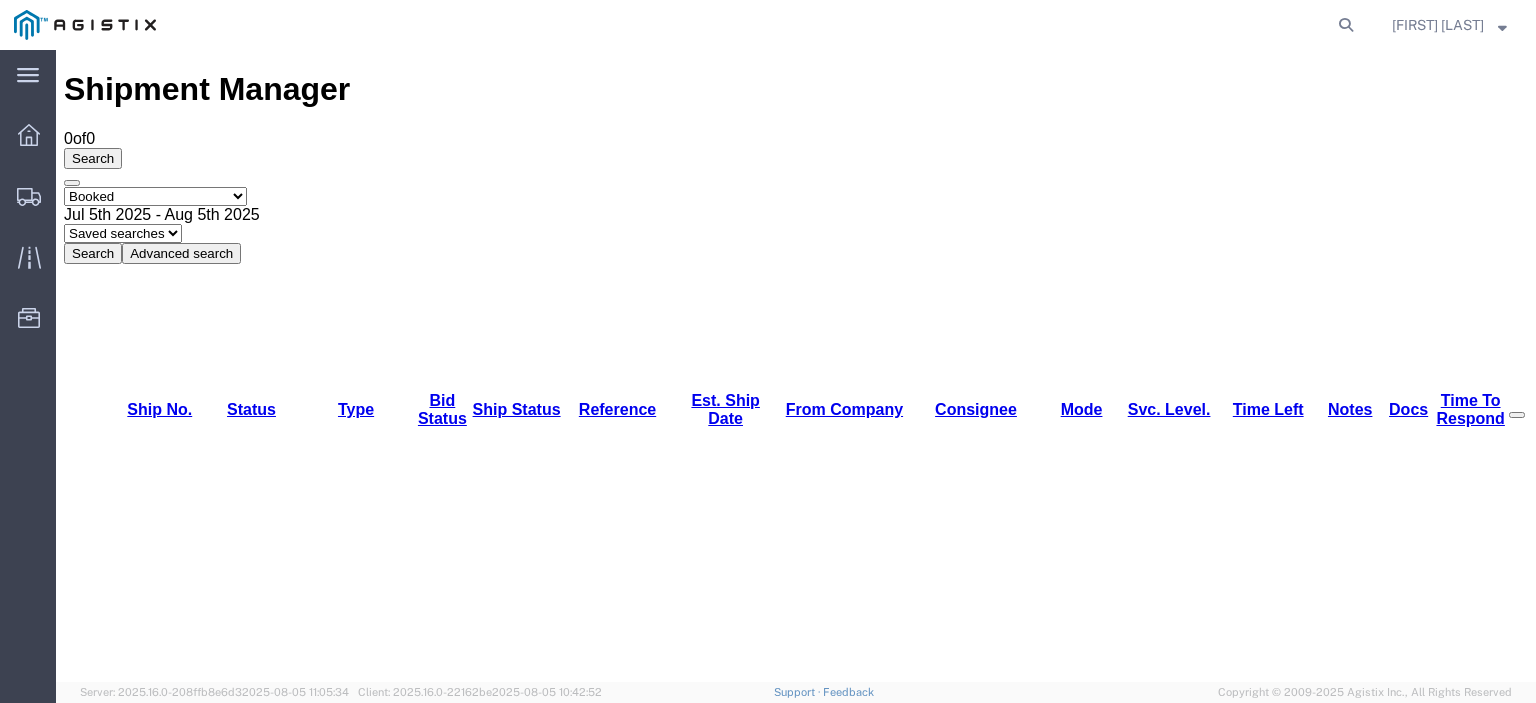 click on "Select status
Active (AC, O, P) All Approved Awaiting Confirmation (AC) Booked Canceled Closed Delivered Denied Expired Ignored Lost On Hold Open (O) Partial Delivery Pending (P) Shipped Withdrawn" at bounding box center (155, 196) 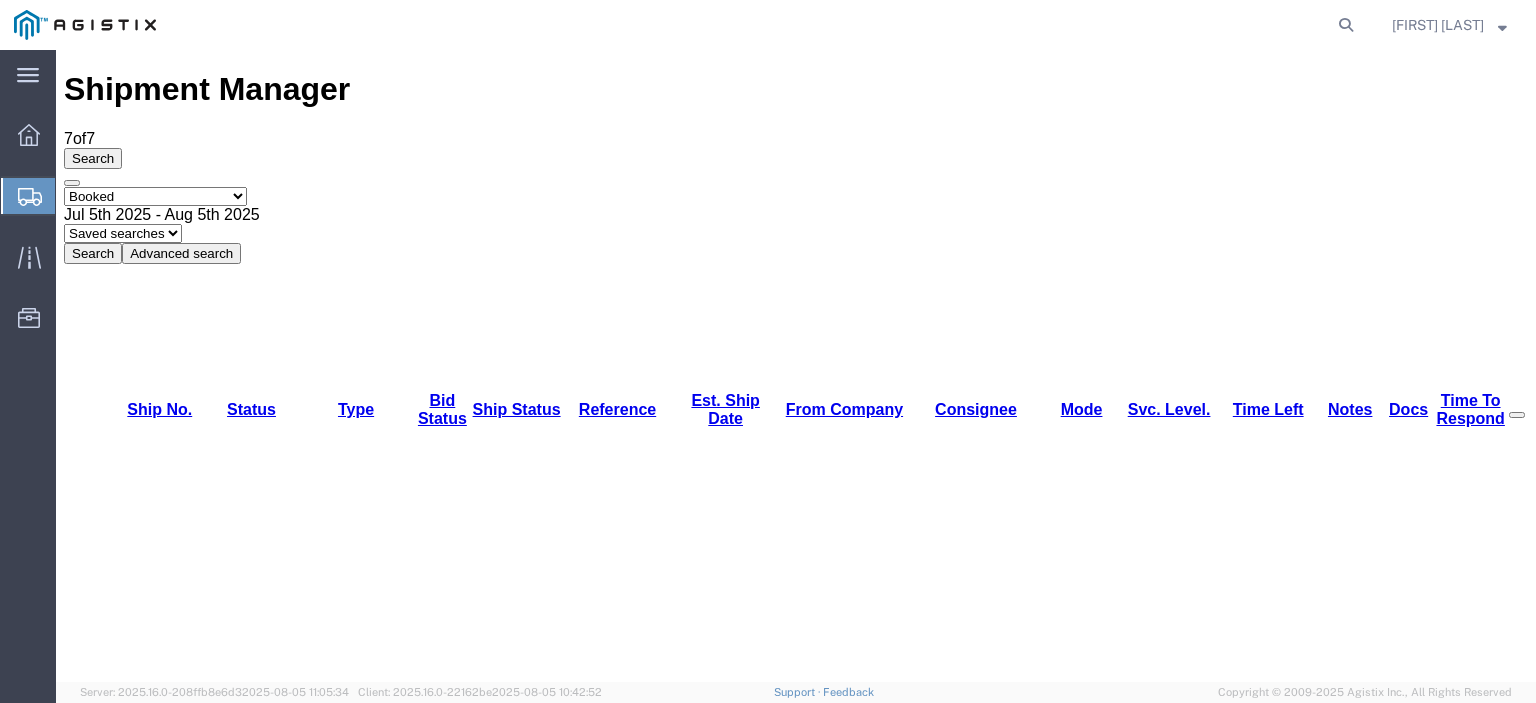click on "56405531" at bounding box center (141, 1148) 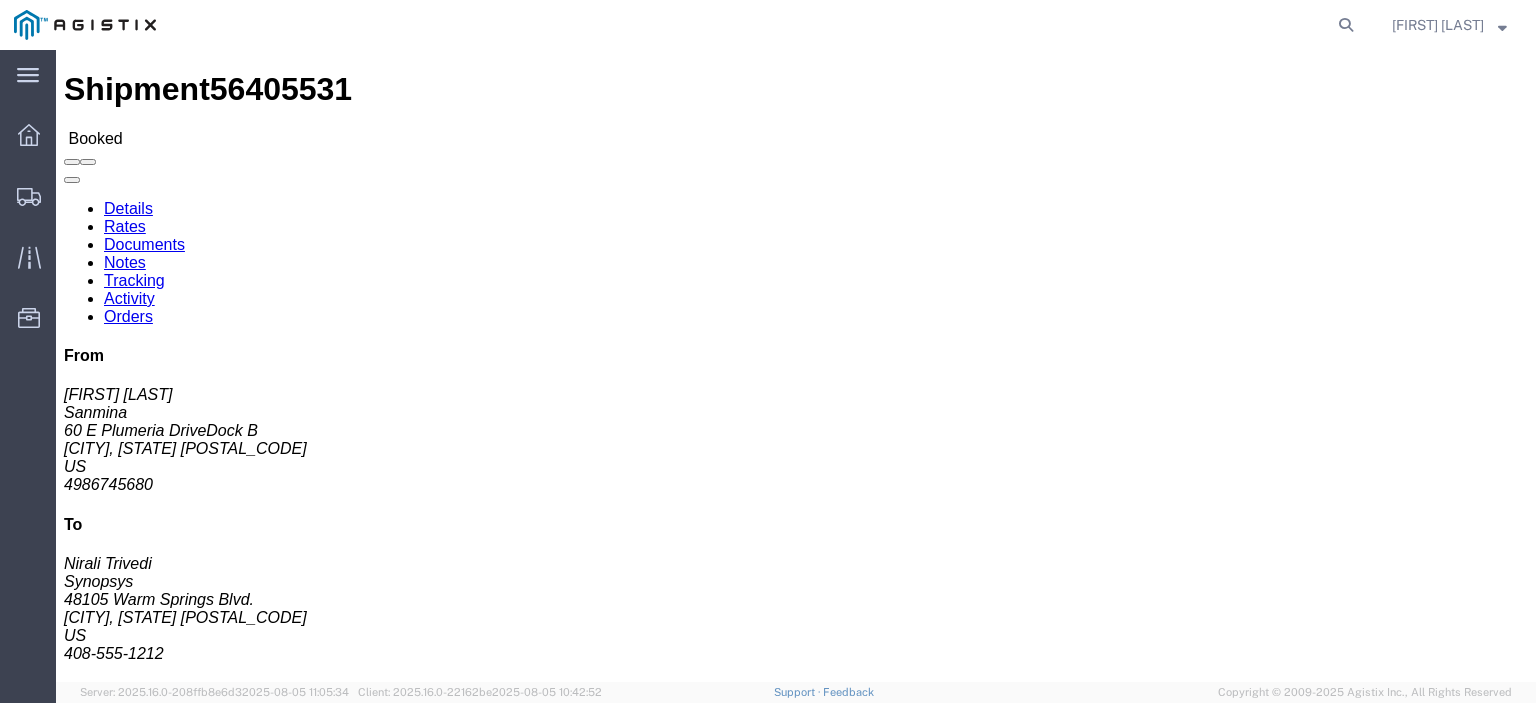 click on "Tracking" 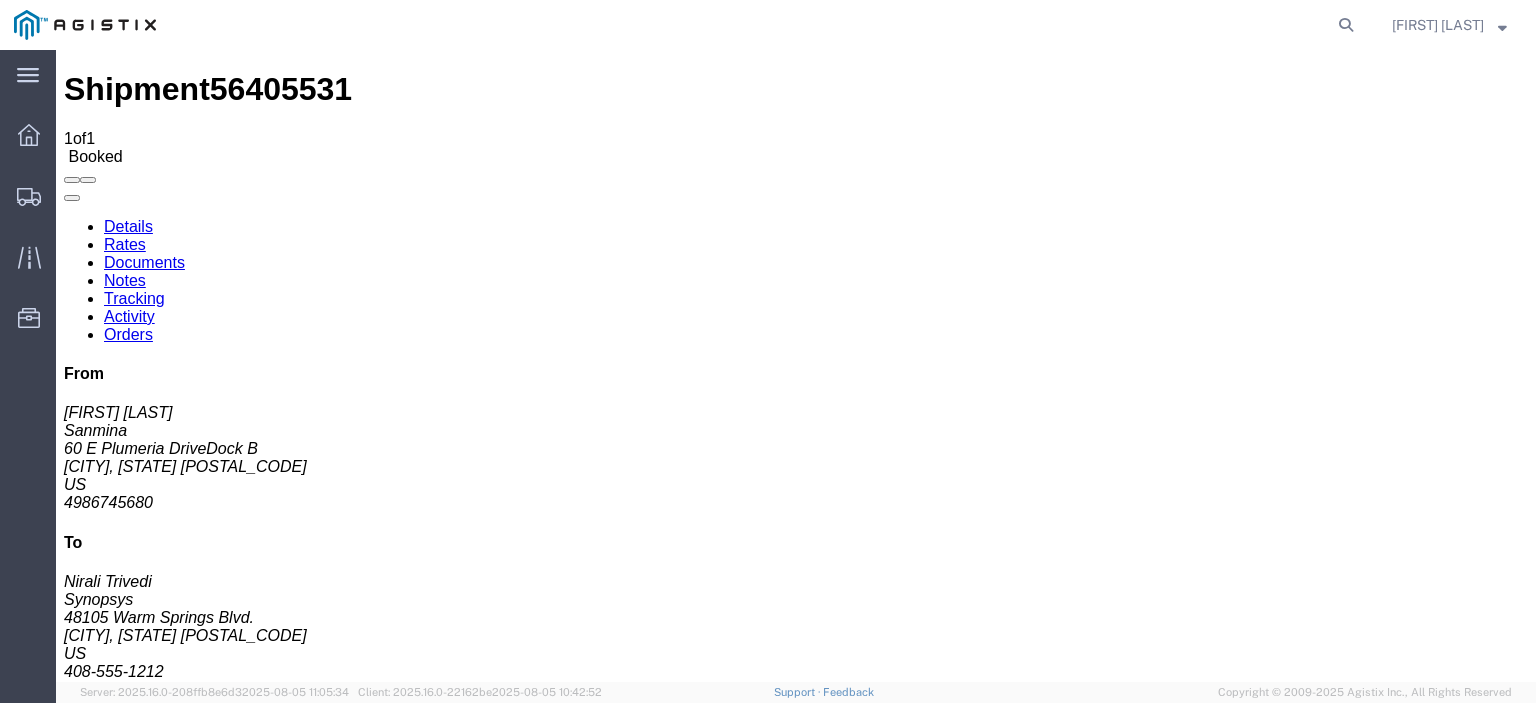 click on "Documents" at bounding box center (144, 262) 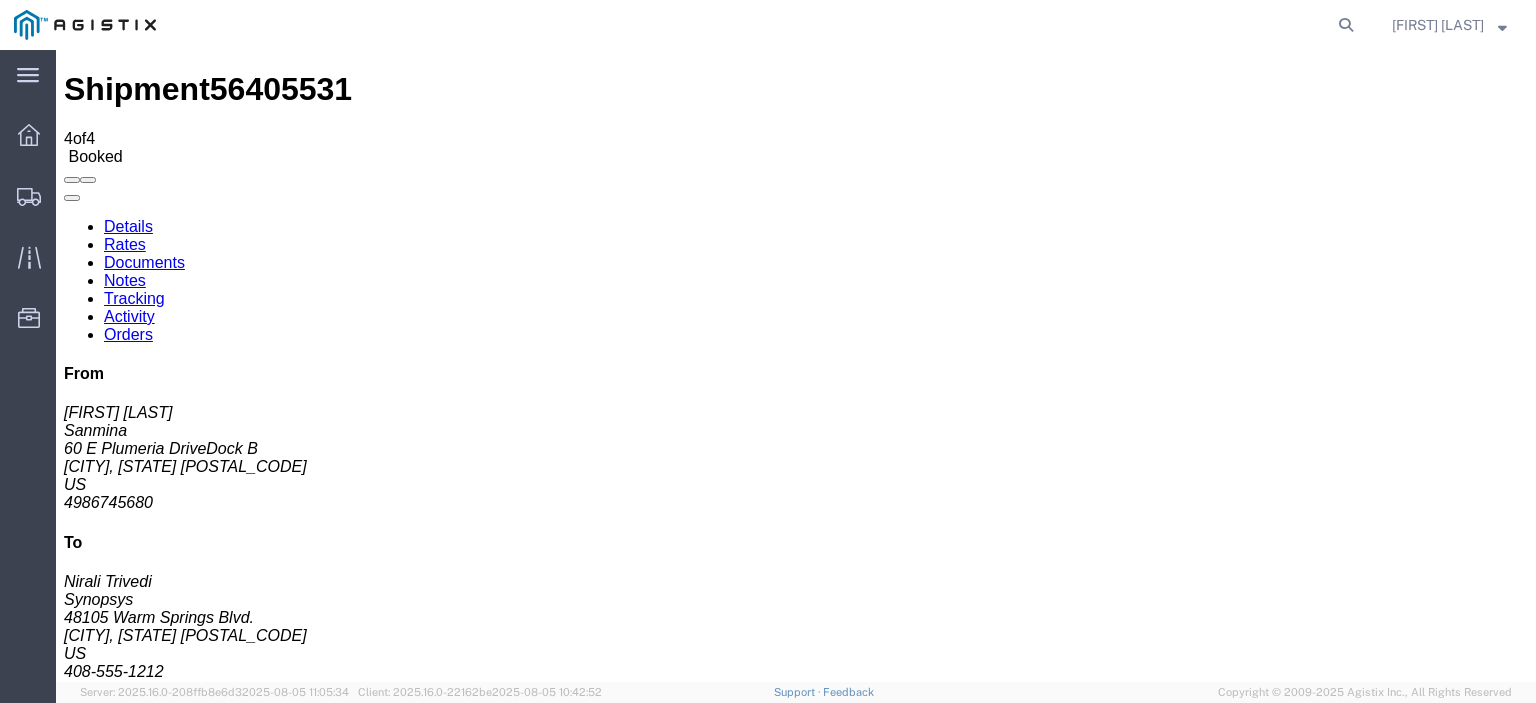 click on "Attach Documents" at bounding box center (126, 1153) 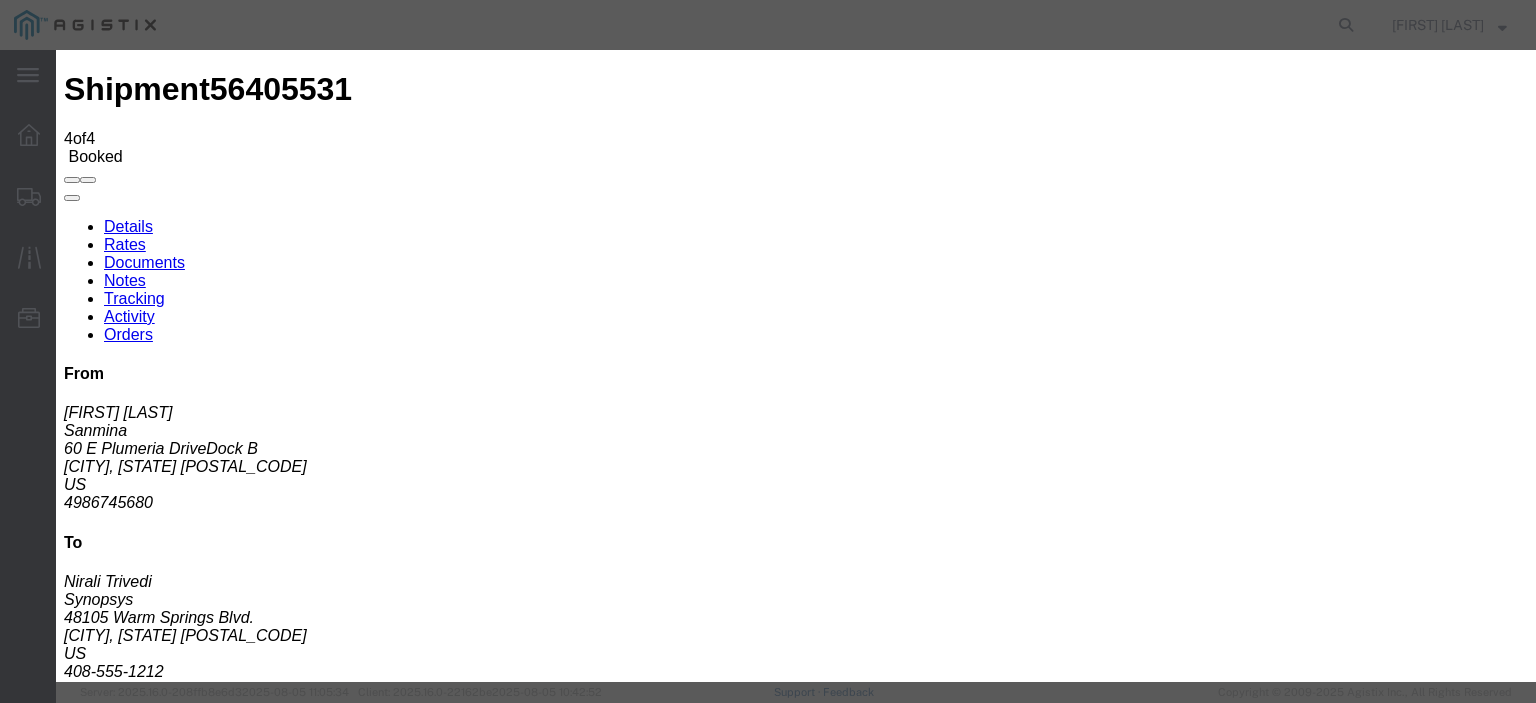 click on "Browse" at bounding box center (94, 1874) 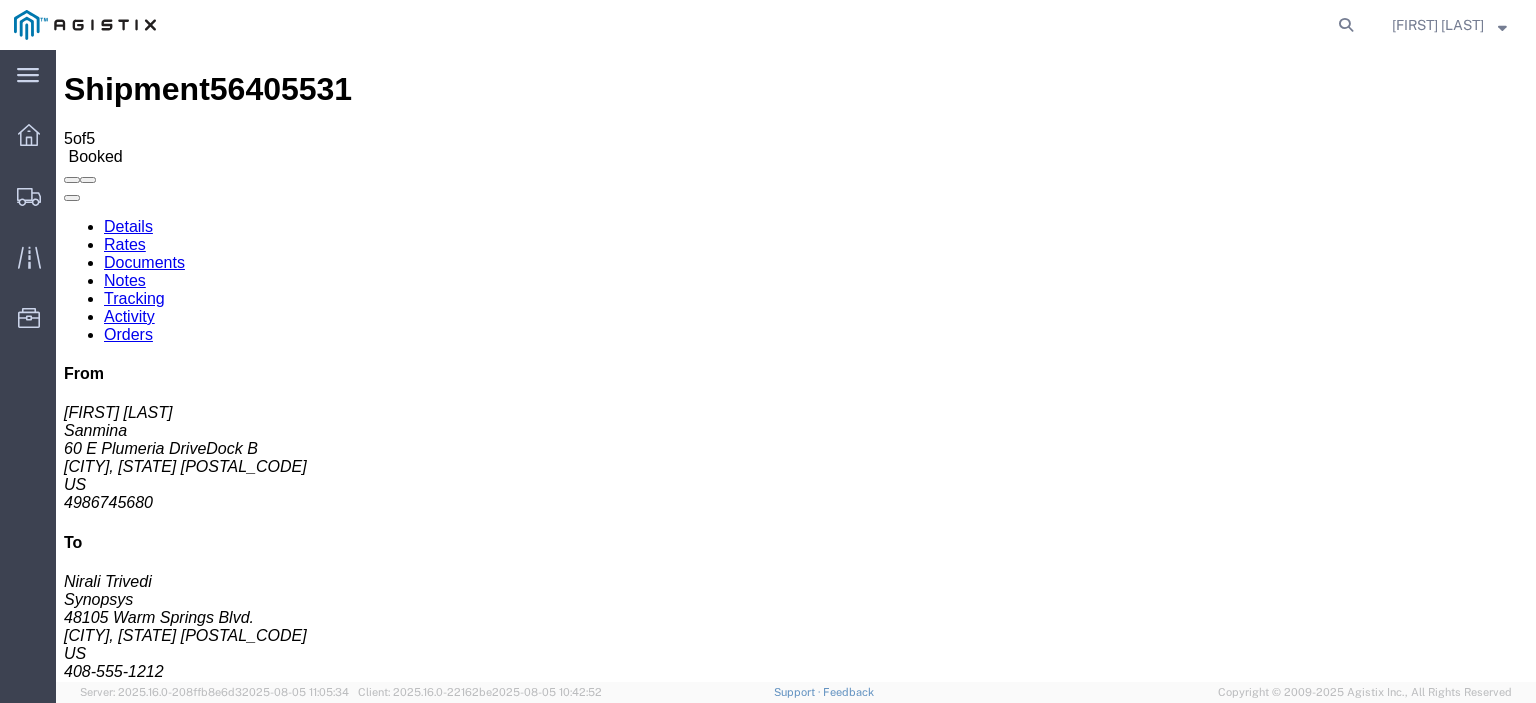 click at bounding box center (822, 1654) 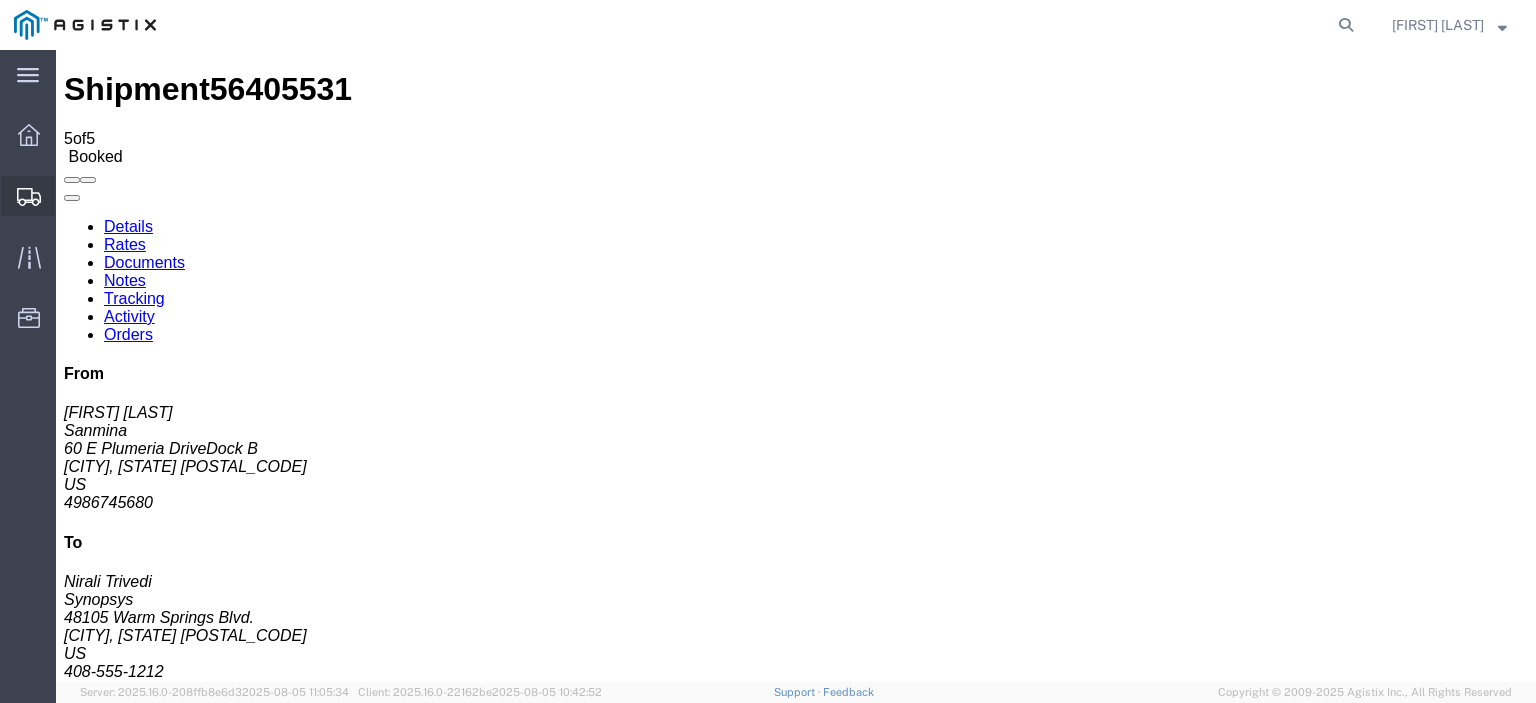click 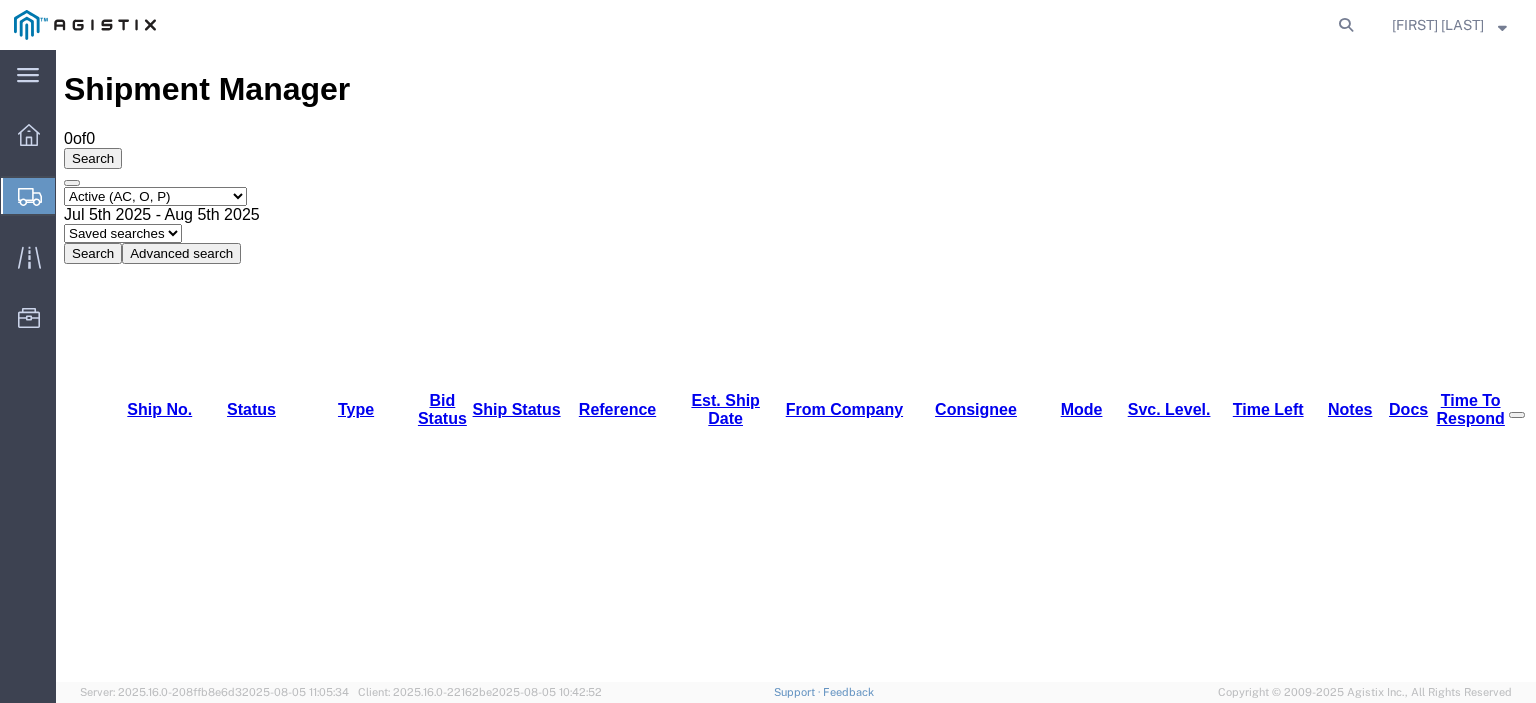 click on "Select status
Active (AC, O, P) All Approved Awaiting Confirmation (AC) Booked Canceled Closed Delivered Denied Expired Ignored Lost On Hold Open (O) Partial Delivery Pending (P) Shipped Withdrawn" at bounding box center (155, 196) 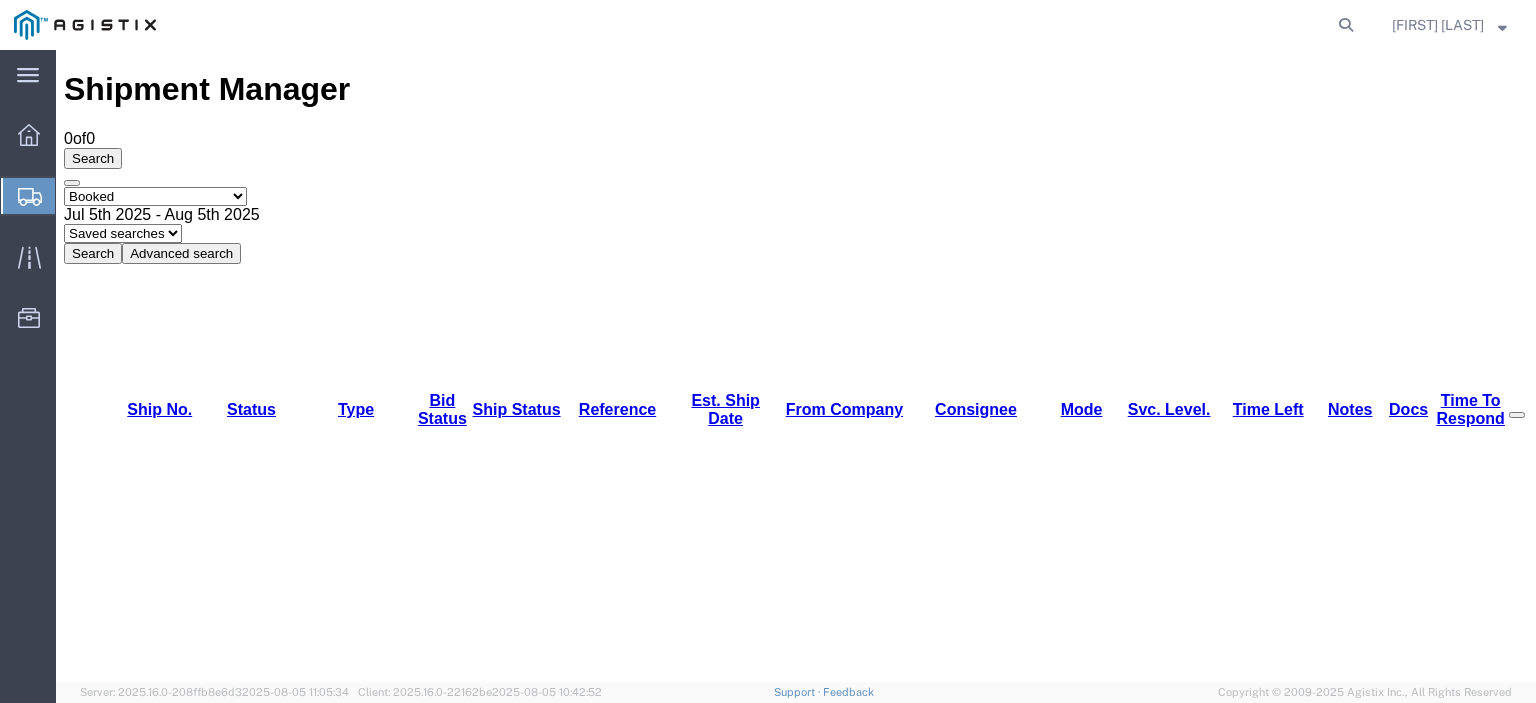 click on "Select status
Active (AC, O, P) All Approved Awaiting Confirmation (AC) Booked Canceled Closed Delivered Denied Expired Ignored Lost On Hold Open (O) Partial Delivery Pending (P) Shipped Withdrawn" at bounding box center [155, 196] 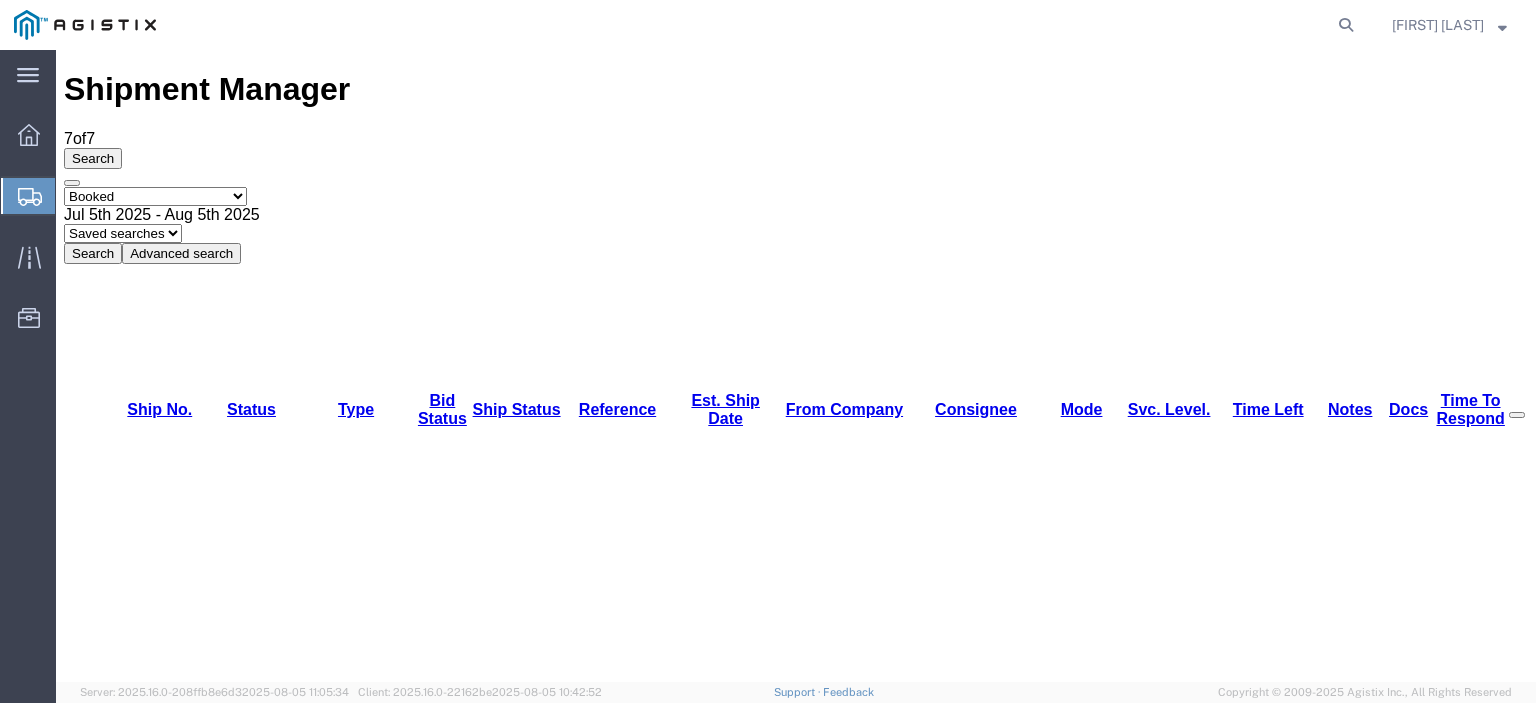 click on "56405267" at bounding box center (141, 1360) 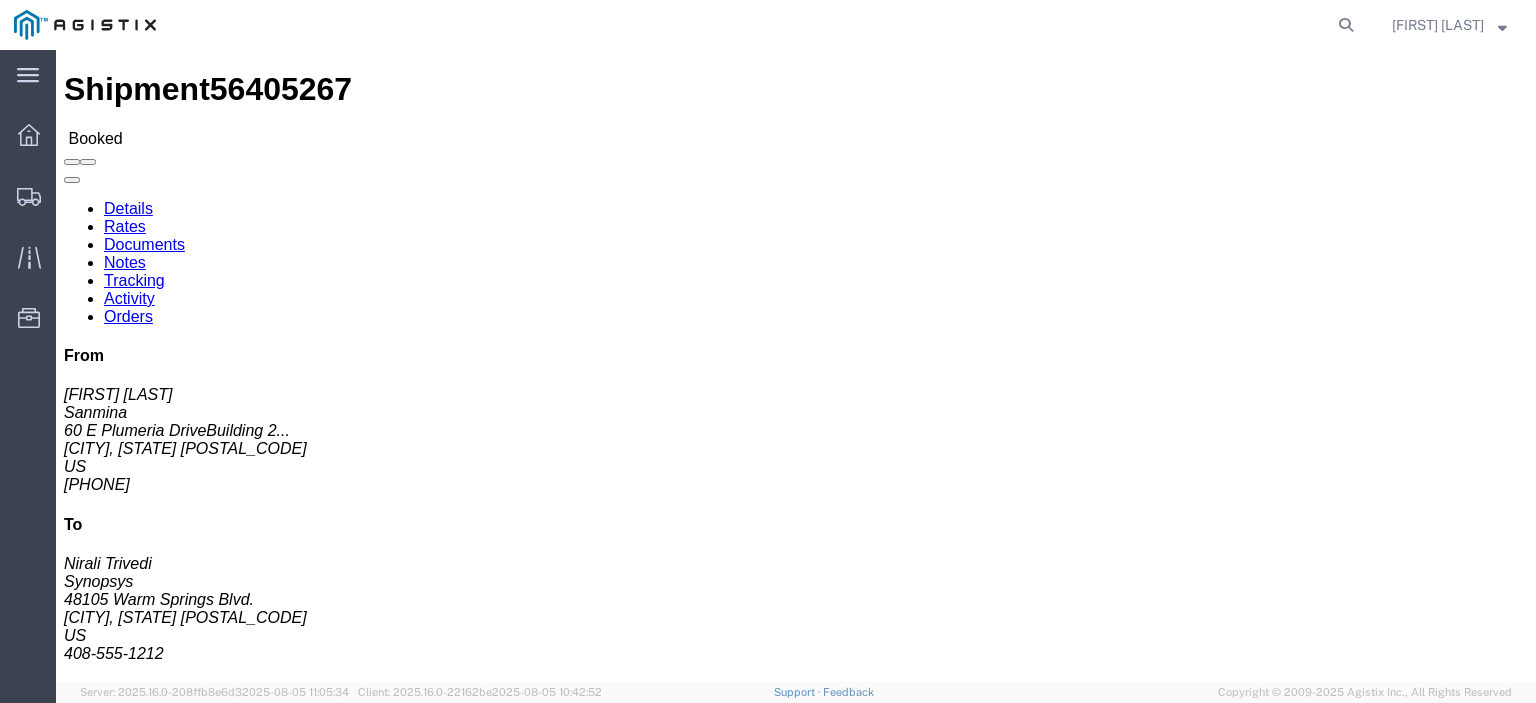 click on "Documents" 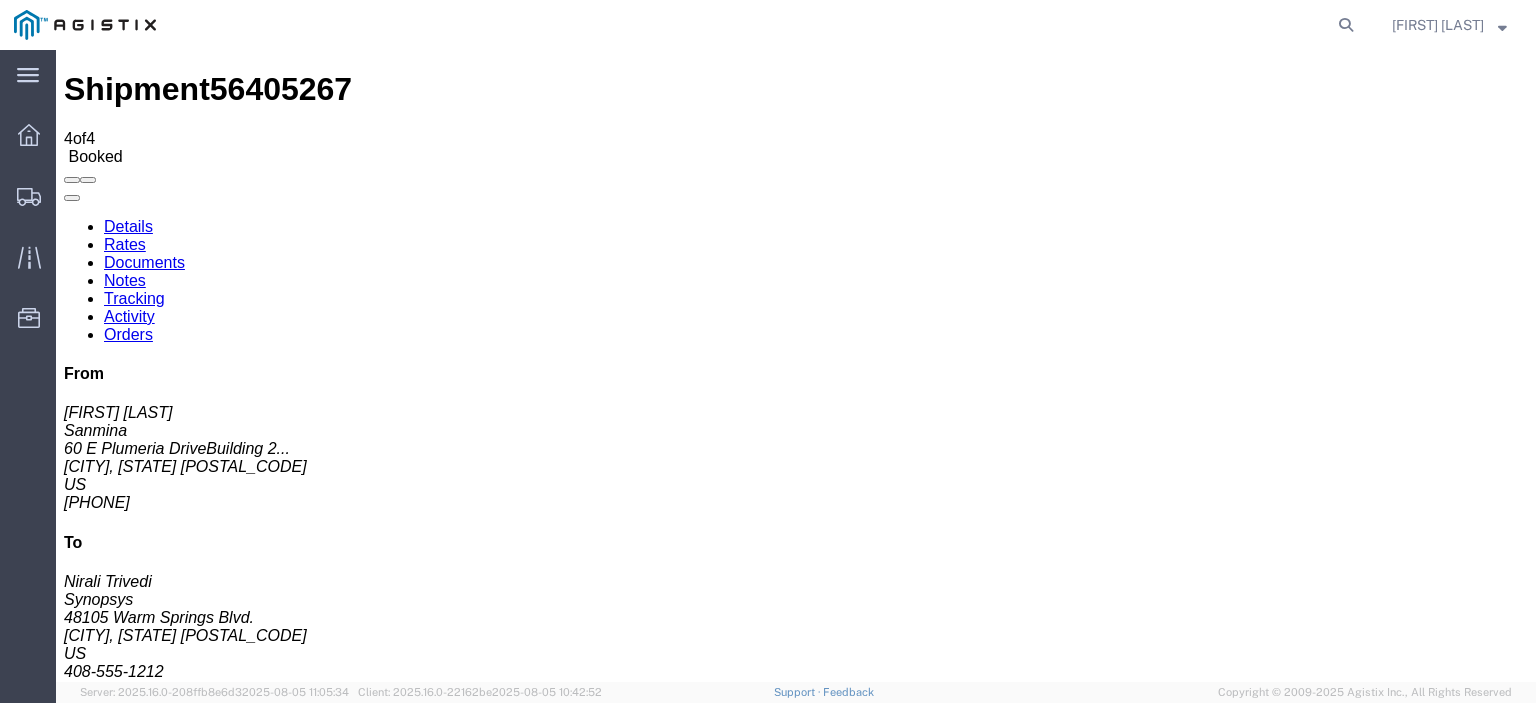 click at bounding box center (822, 1654) 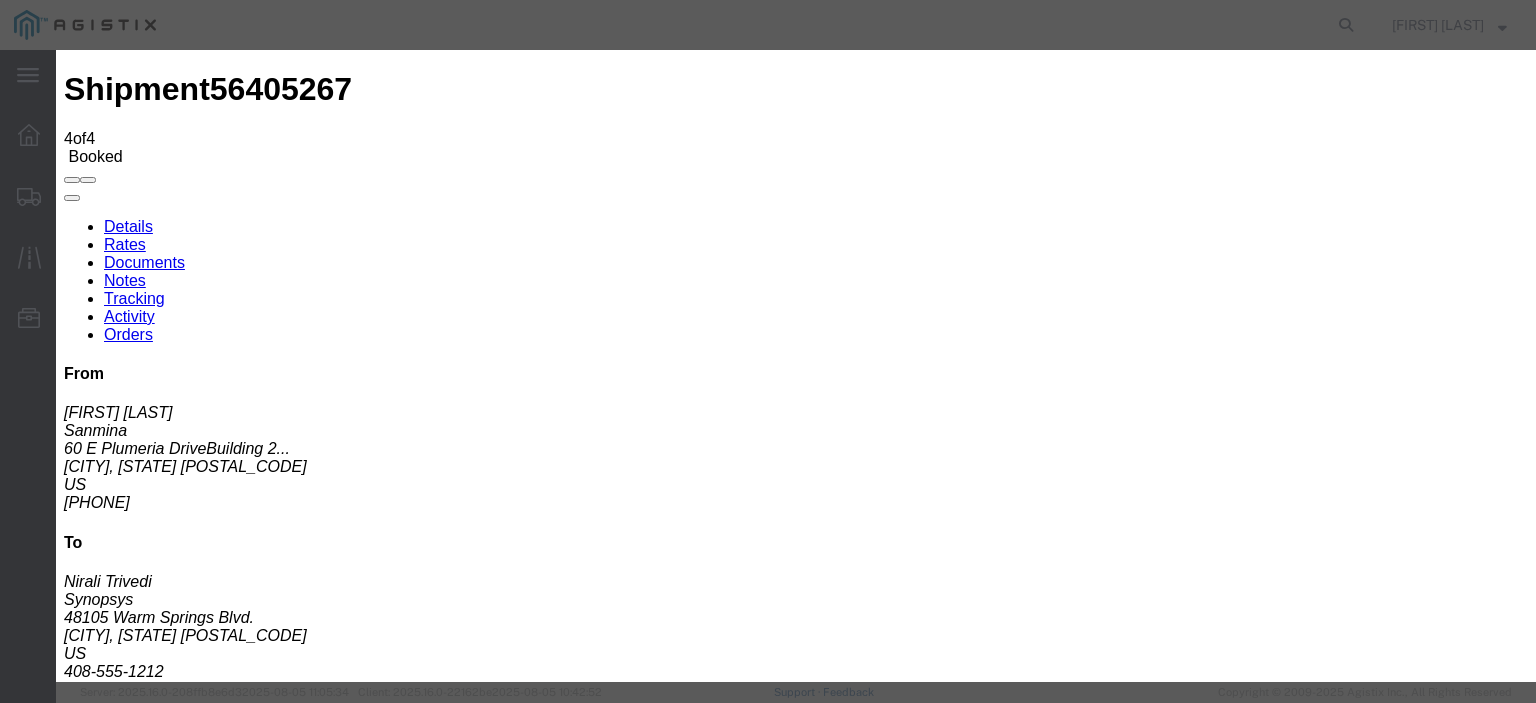click on "Browse" at bounding box center (94, 1874) 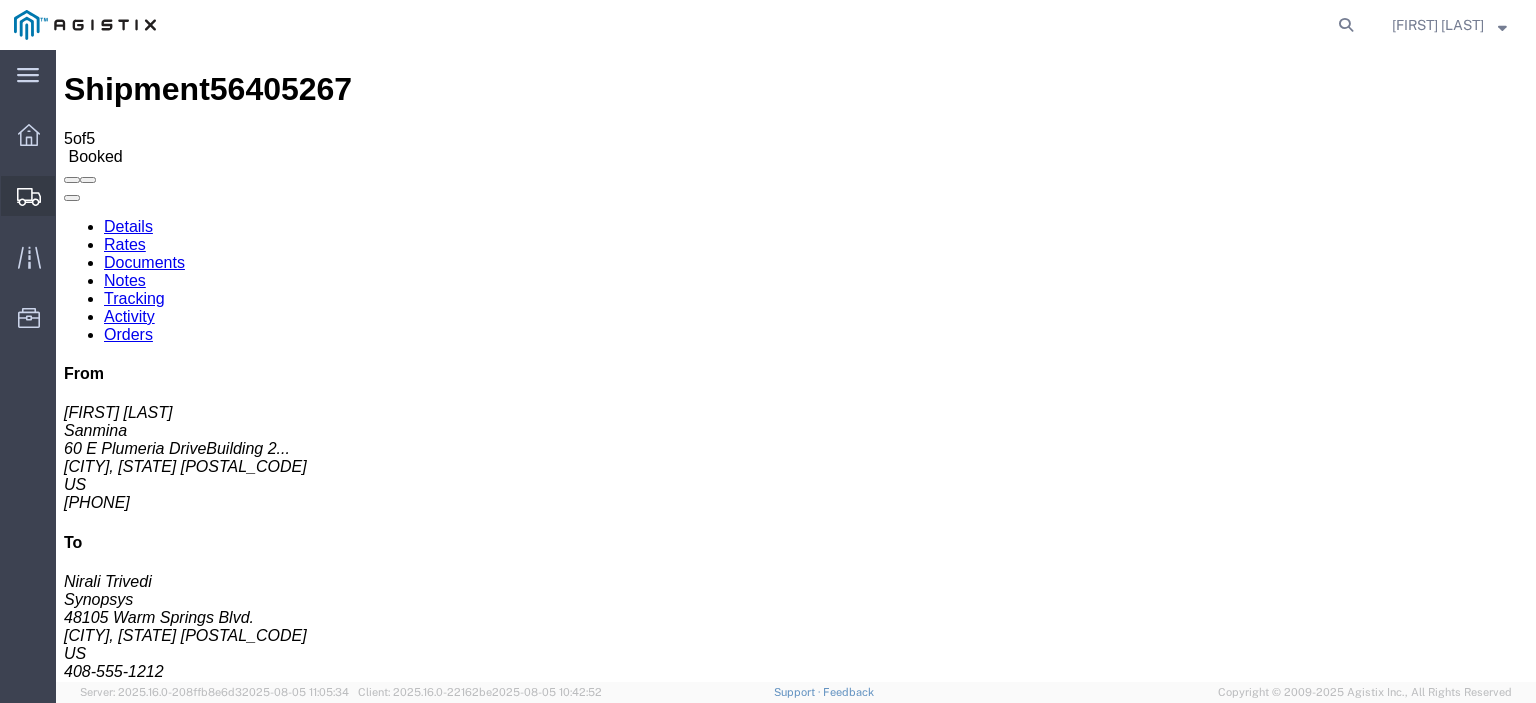 click on "Shipments" 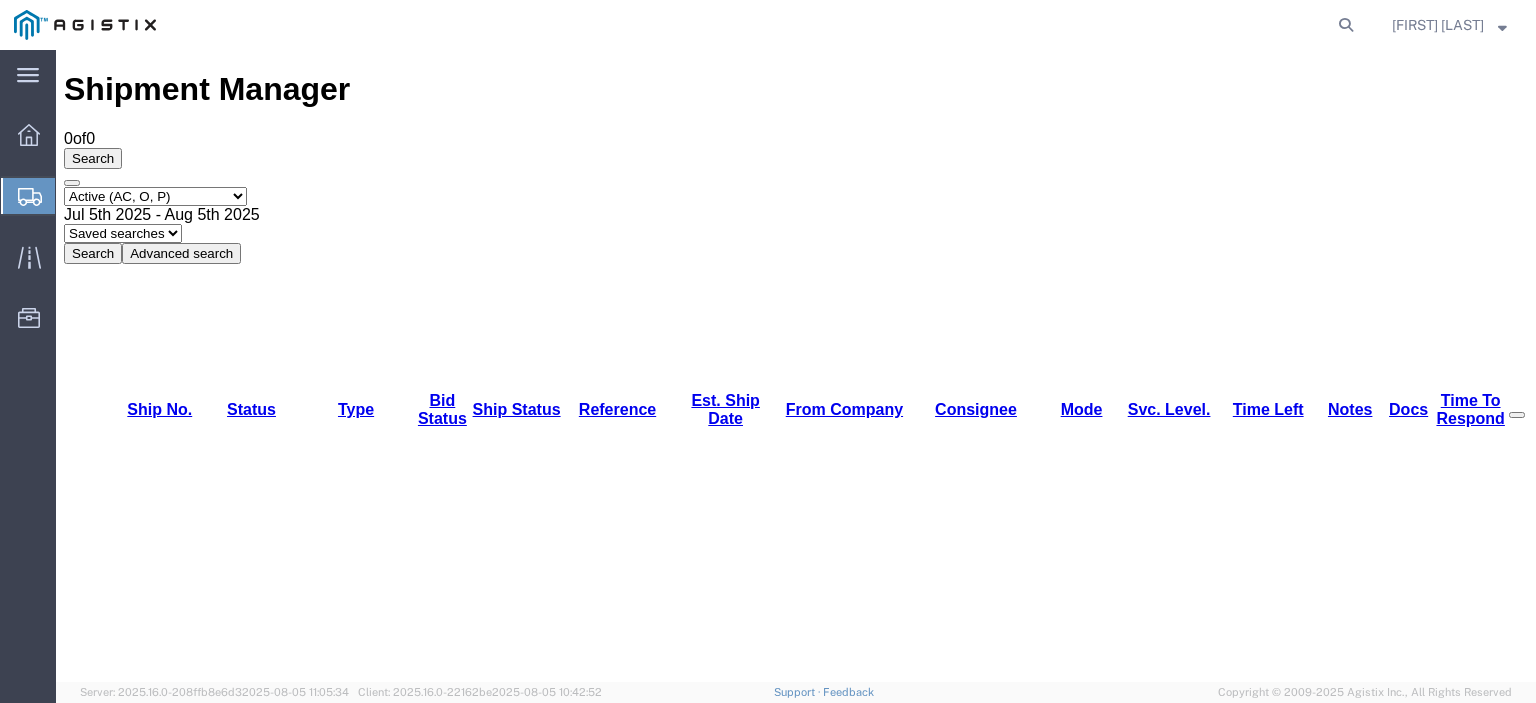 click on "Select status
Active (AC, O, P) All Approved Awaiting Confirmation (AC) Booked Canceled Closed Delivered Denied Expired Ignored Lost On Hold Open (O) Partial Delivery Pending (P) Shipped Withdrawn" at bounding box center [155, 196] 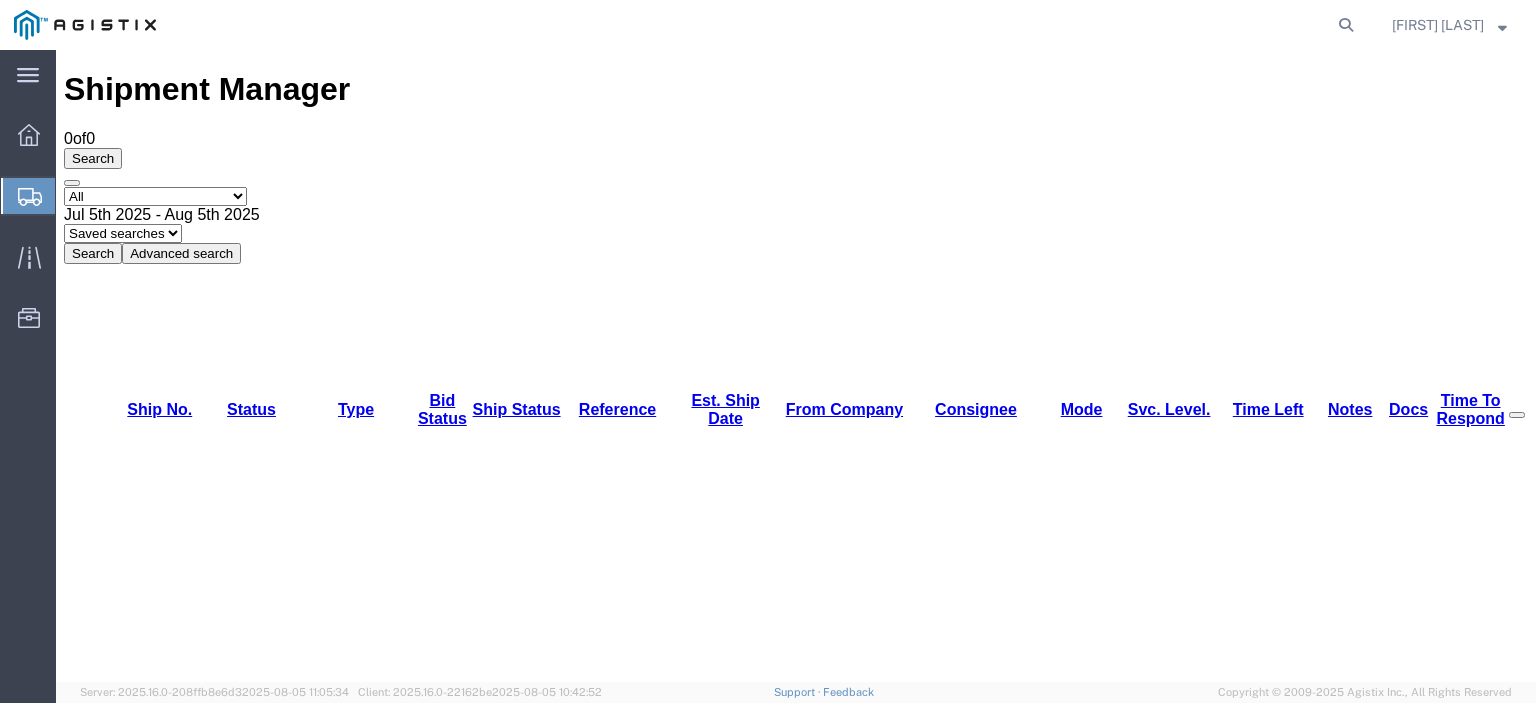 click on "Select status
Active (AC, O, P) All Approved Awaiting Confirmation (AC) Booked Canceled Closed Delivered Denied Expired Ignored Lost On Hold Open (O) Partial Delivery Pending (P) Shipped Withdrawn" at bounding box center [155, 196] 